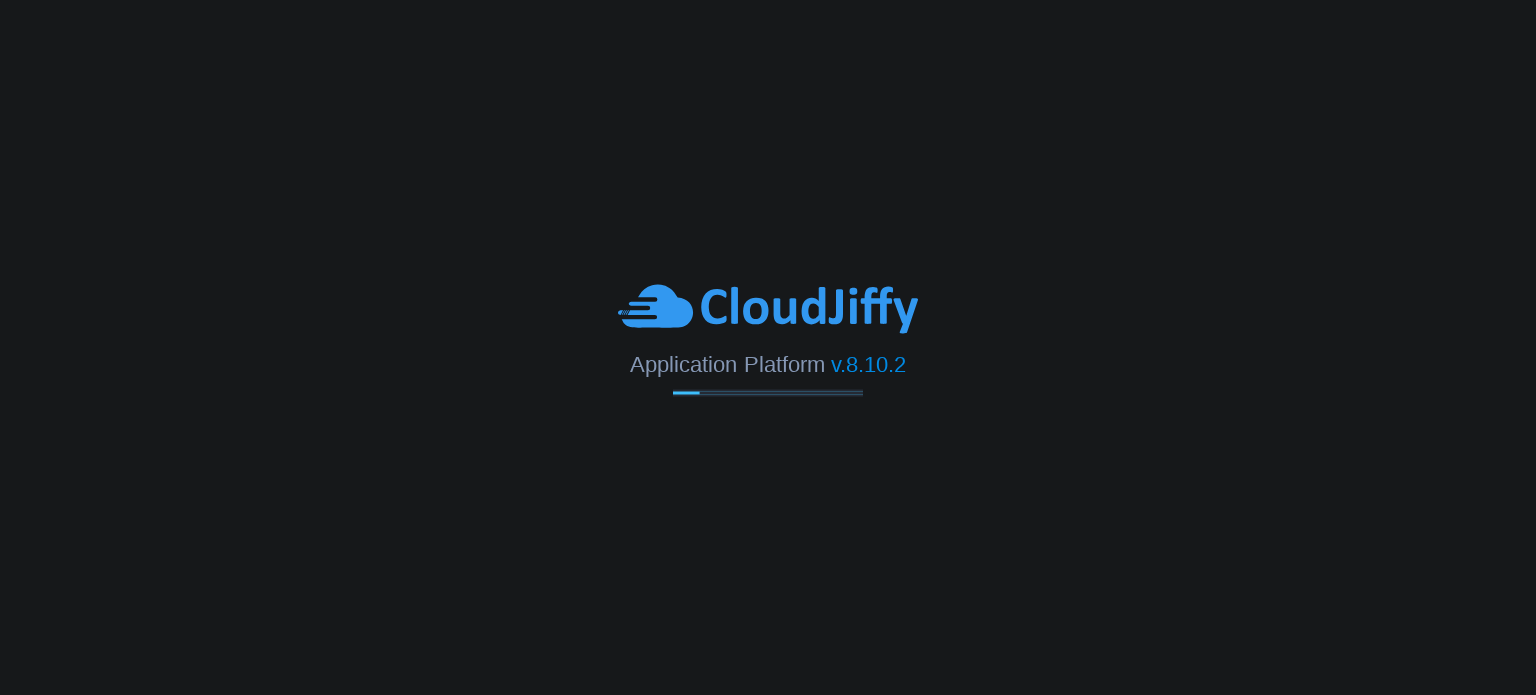 scroll, scrollTop: 0, scrollLeft: 0, axis: both 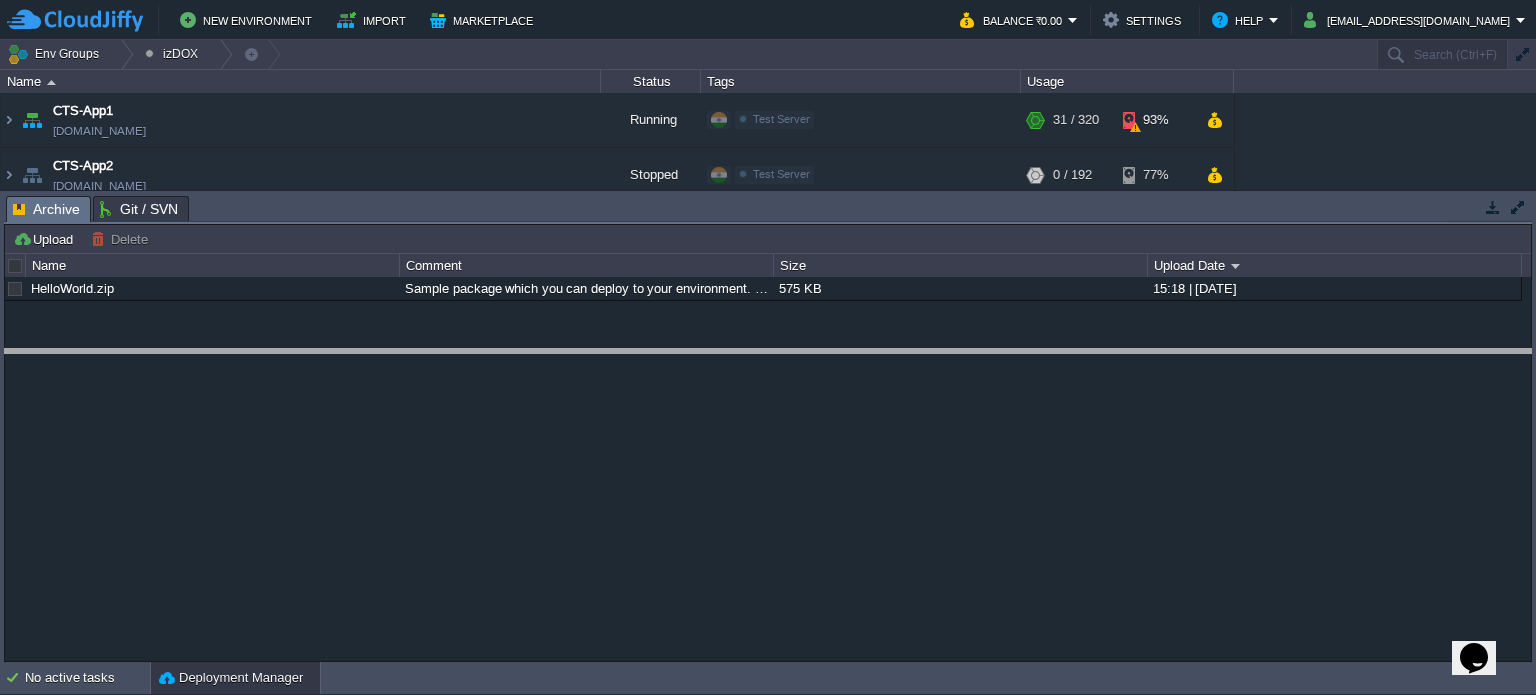 drag, startPoint x: 568, startPoint y: 222, endPoint x: 554, endPoint y: 375, distance: 153.63919 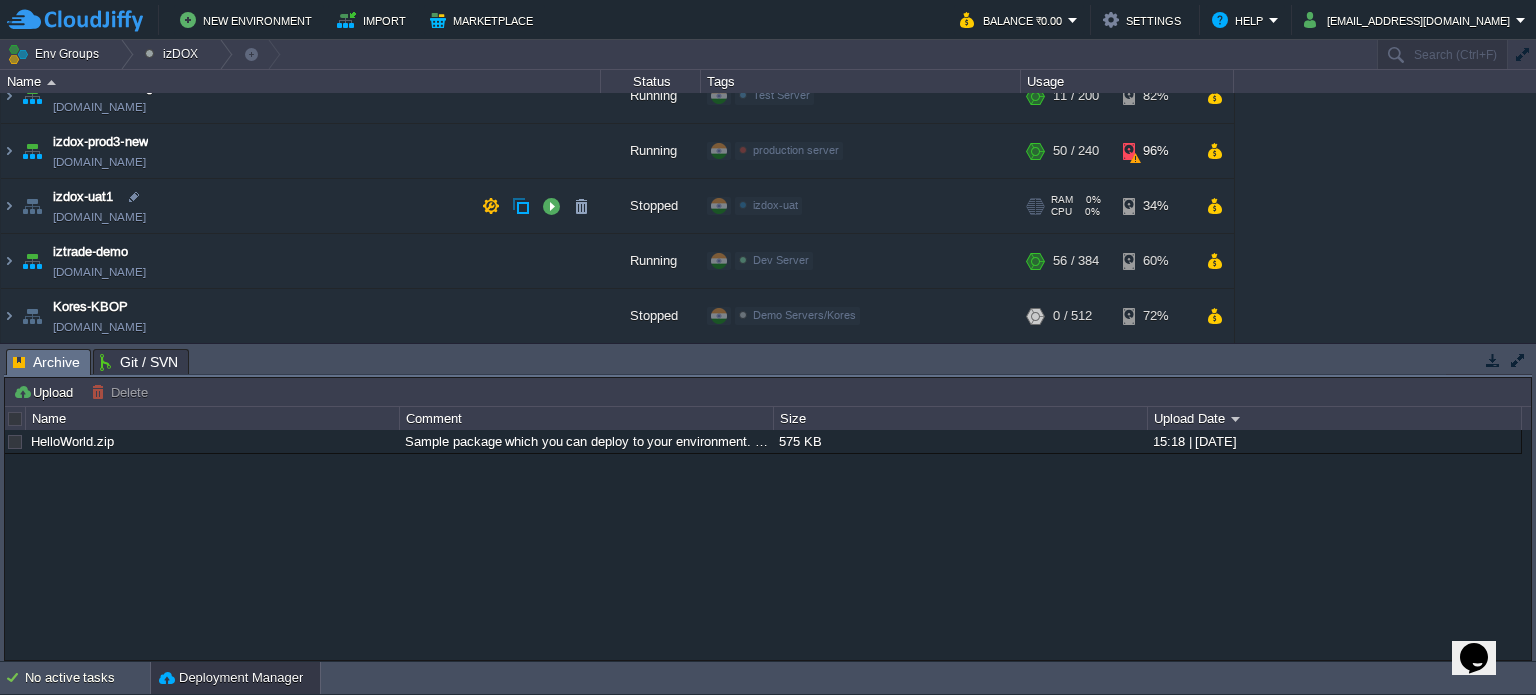 scroll, scrollTop: 340, scrollLeft: 0, axis: vertical 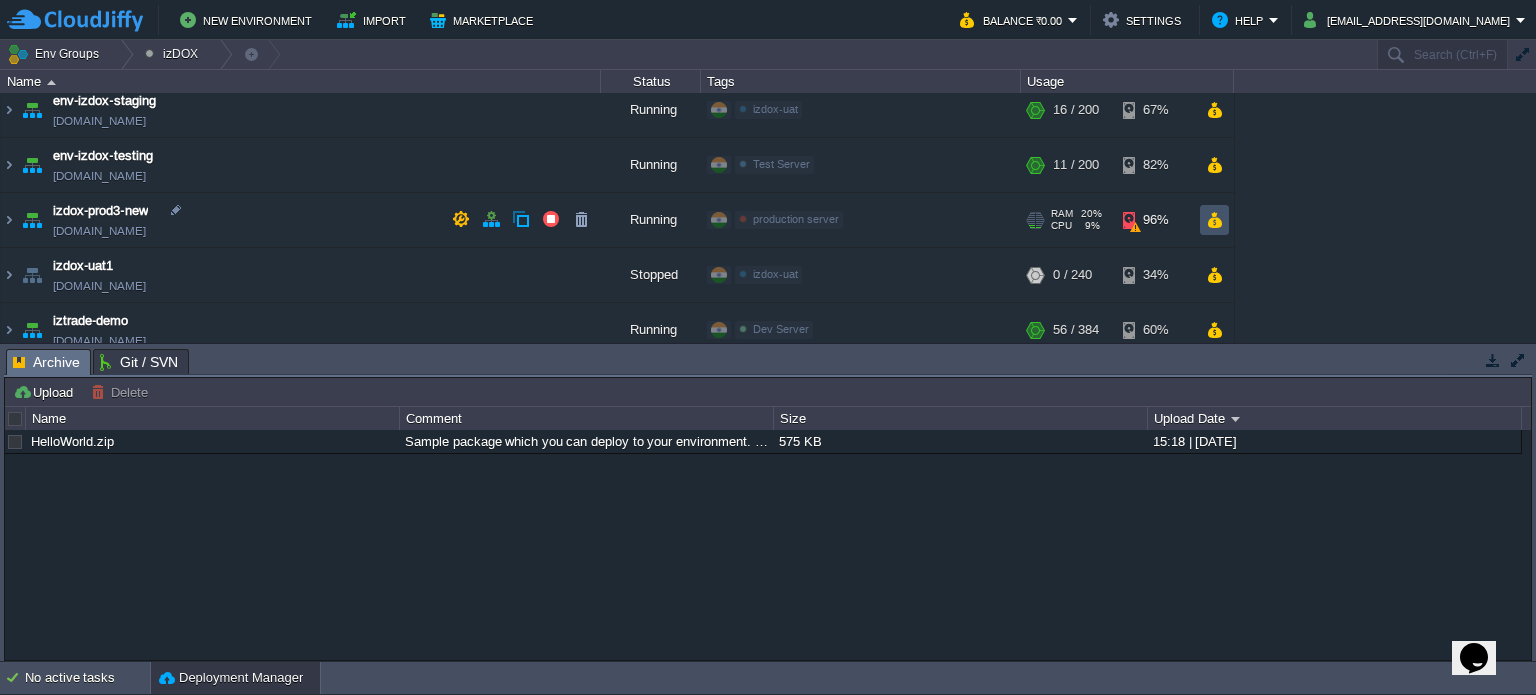 click at bounding box center (1214, 220) 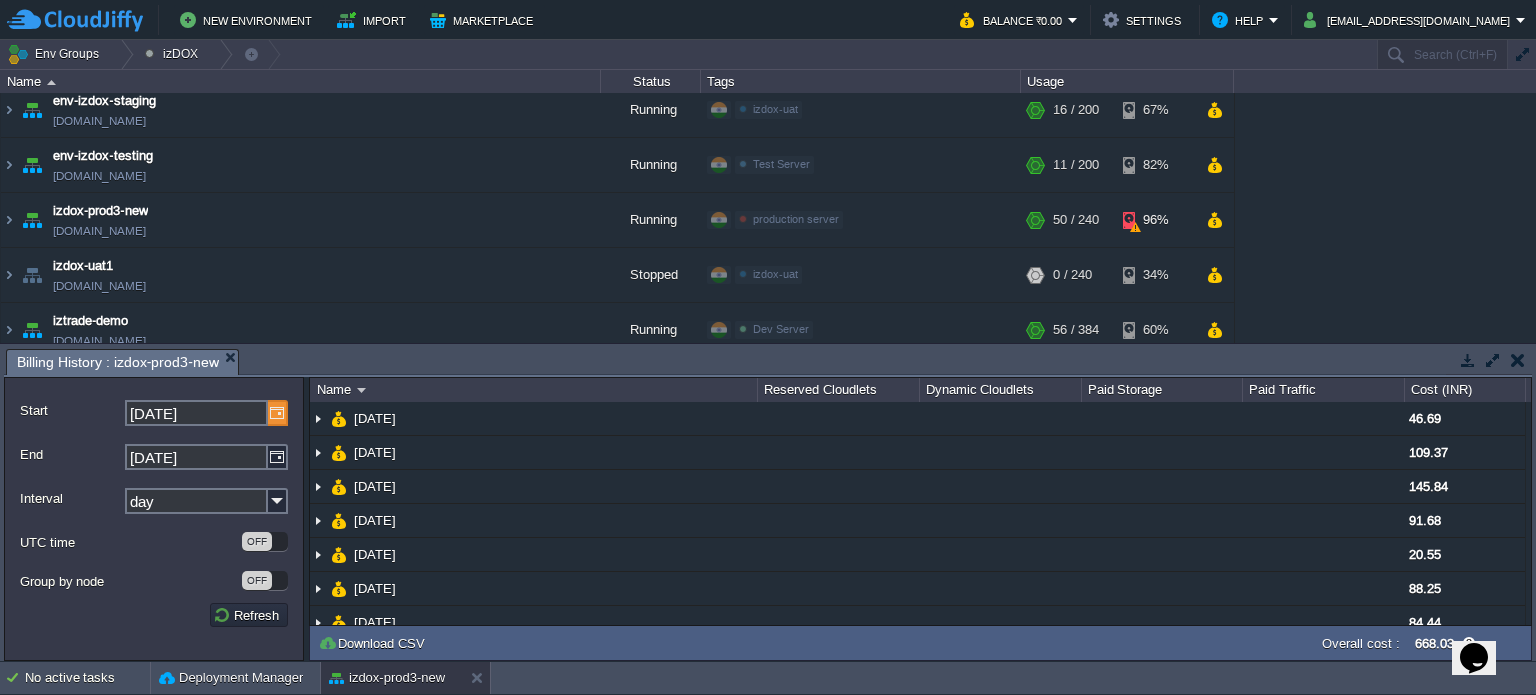 click at bounding box center (278, 413) 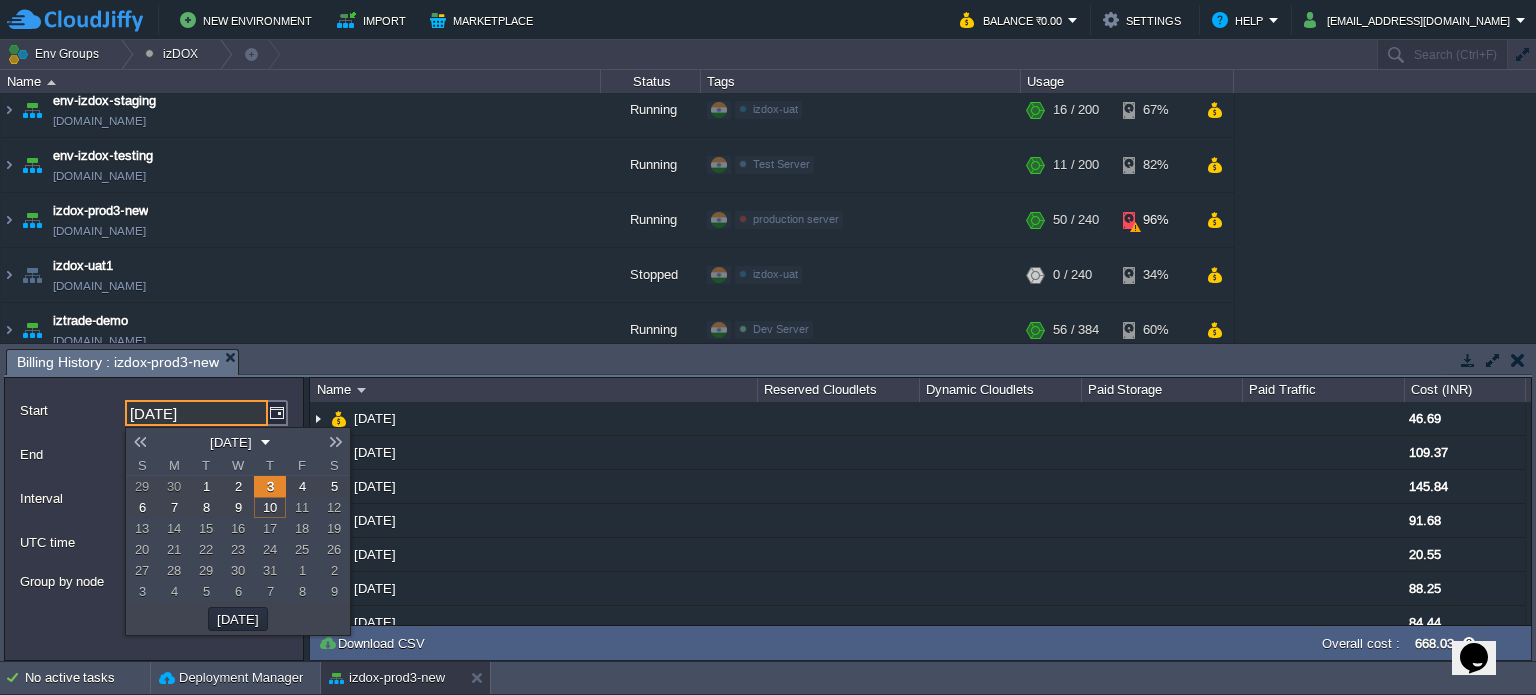 click on "1" at bounding box center [206, 486] 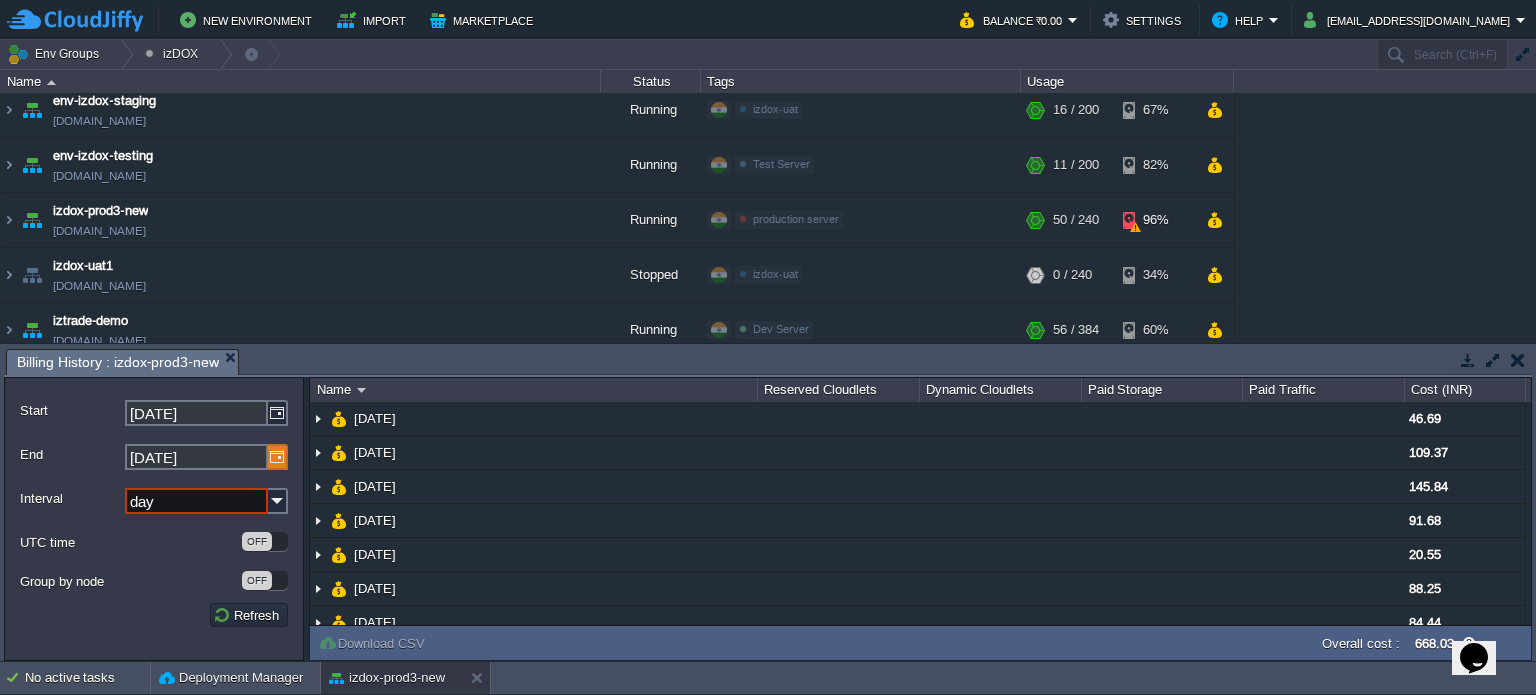 click at bounding box center (278, 457) 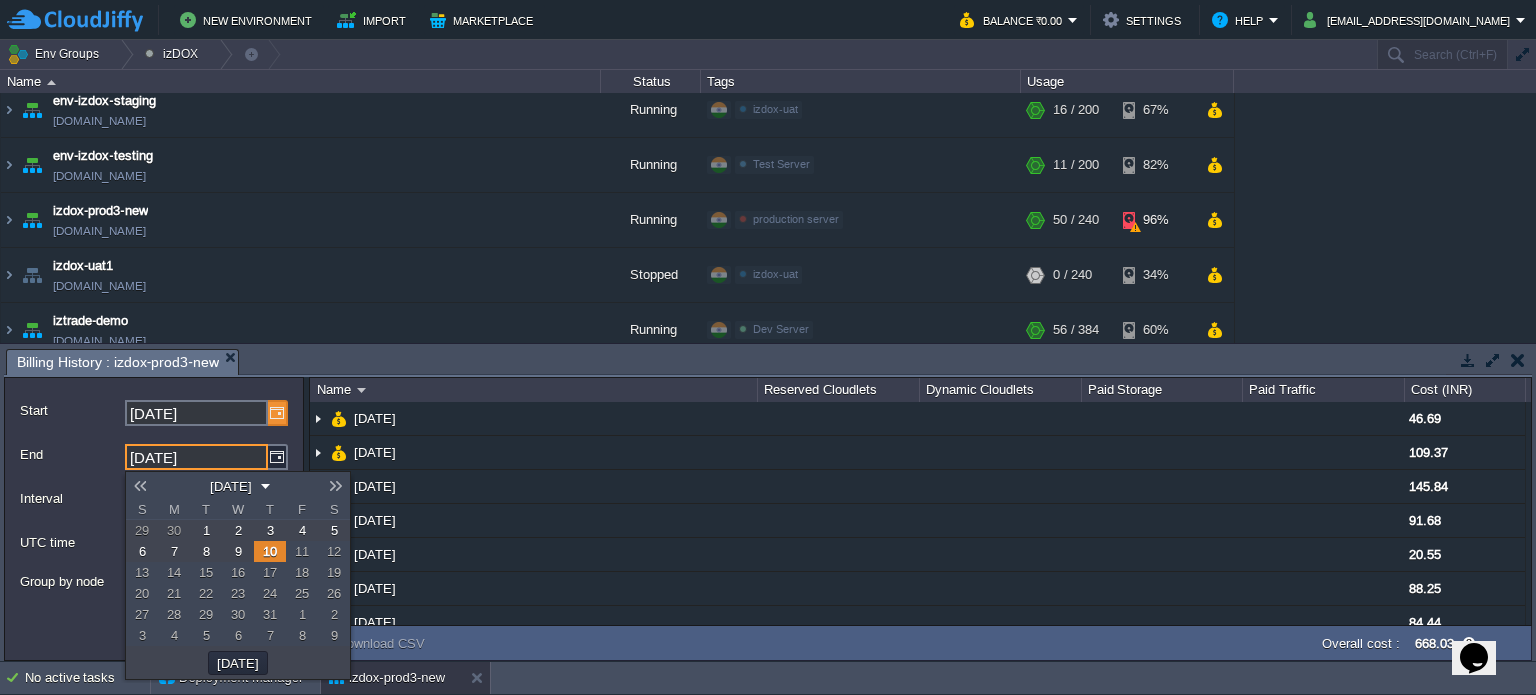 click at bounding box center [278, 413] 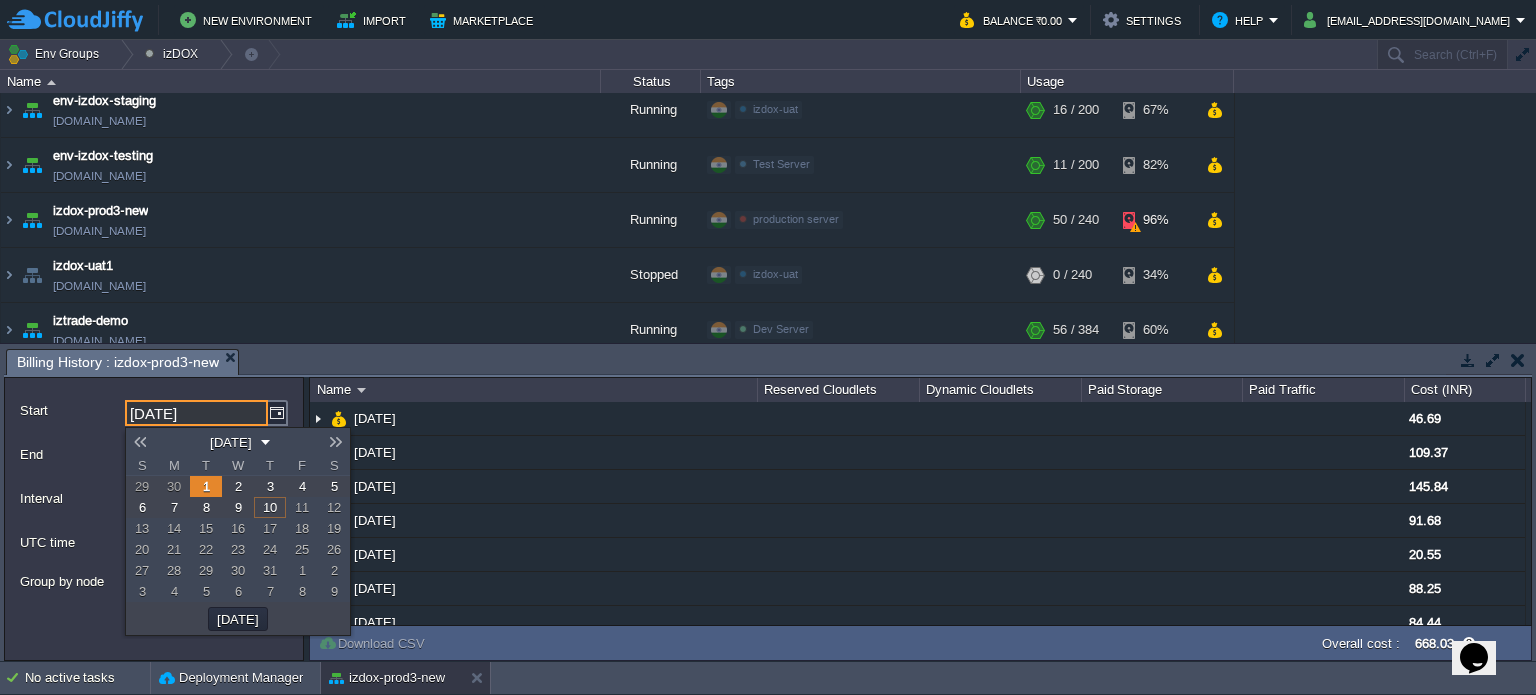 click at bounding box center [140, 442] 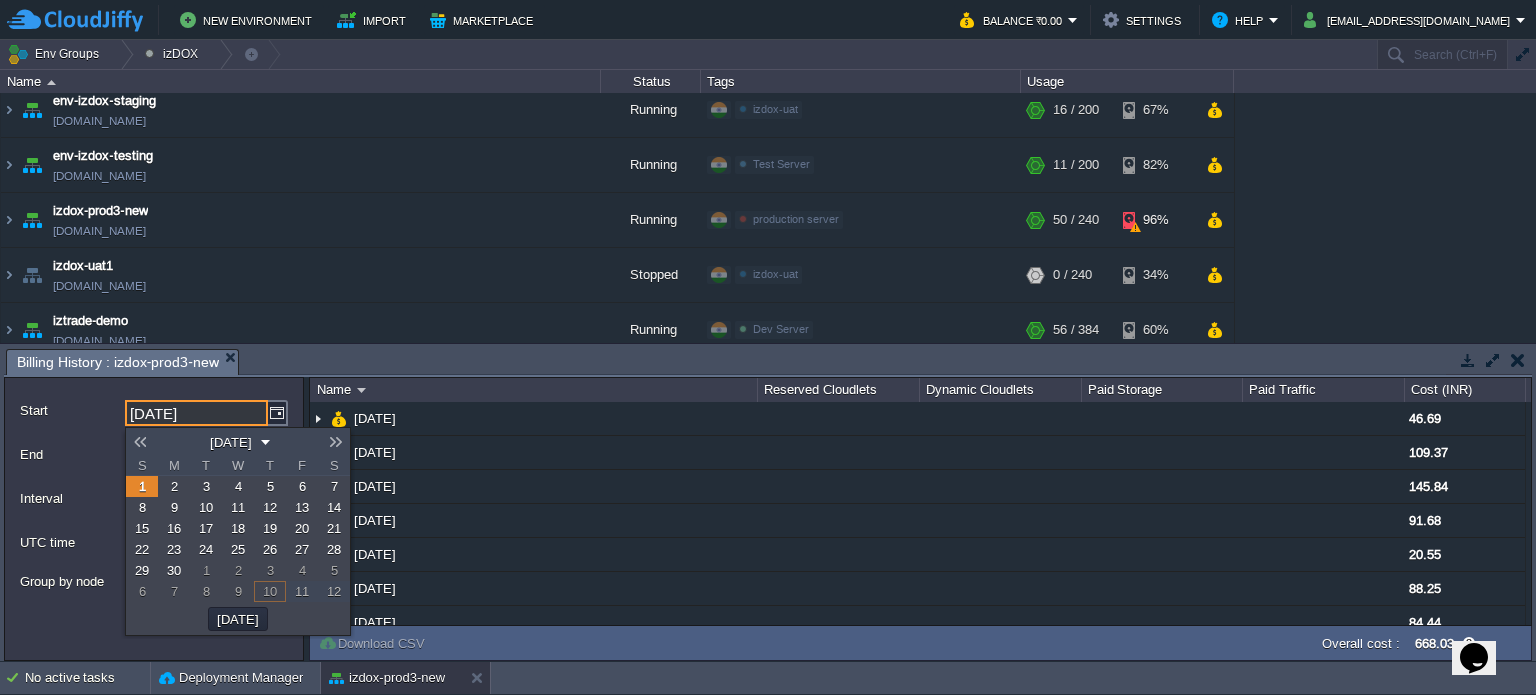 click on "1" at bounding box center (142, 486) 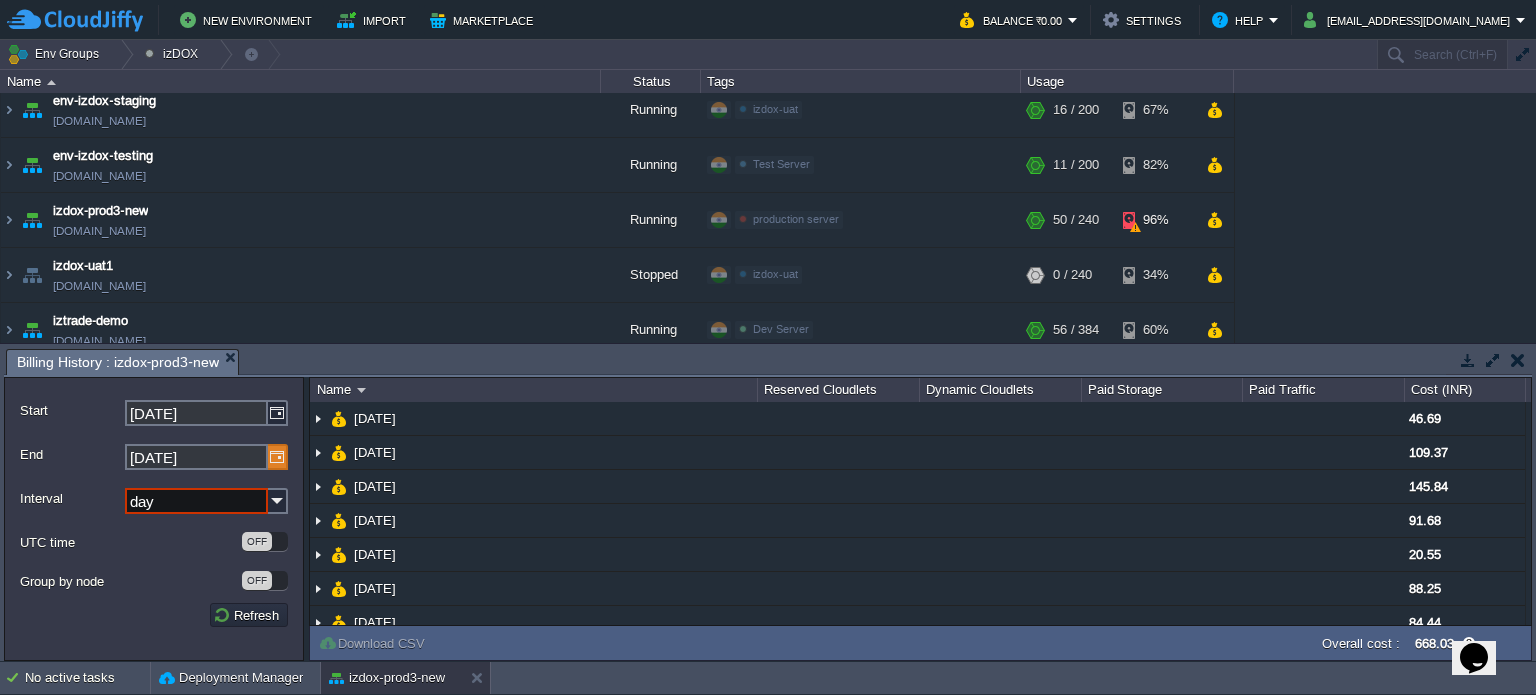 click at bounding box center (278, 457) 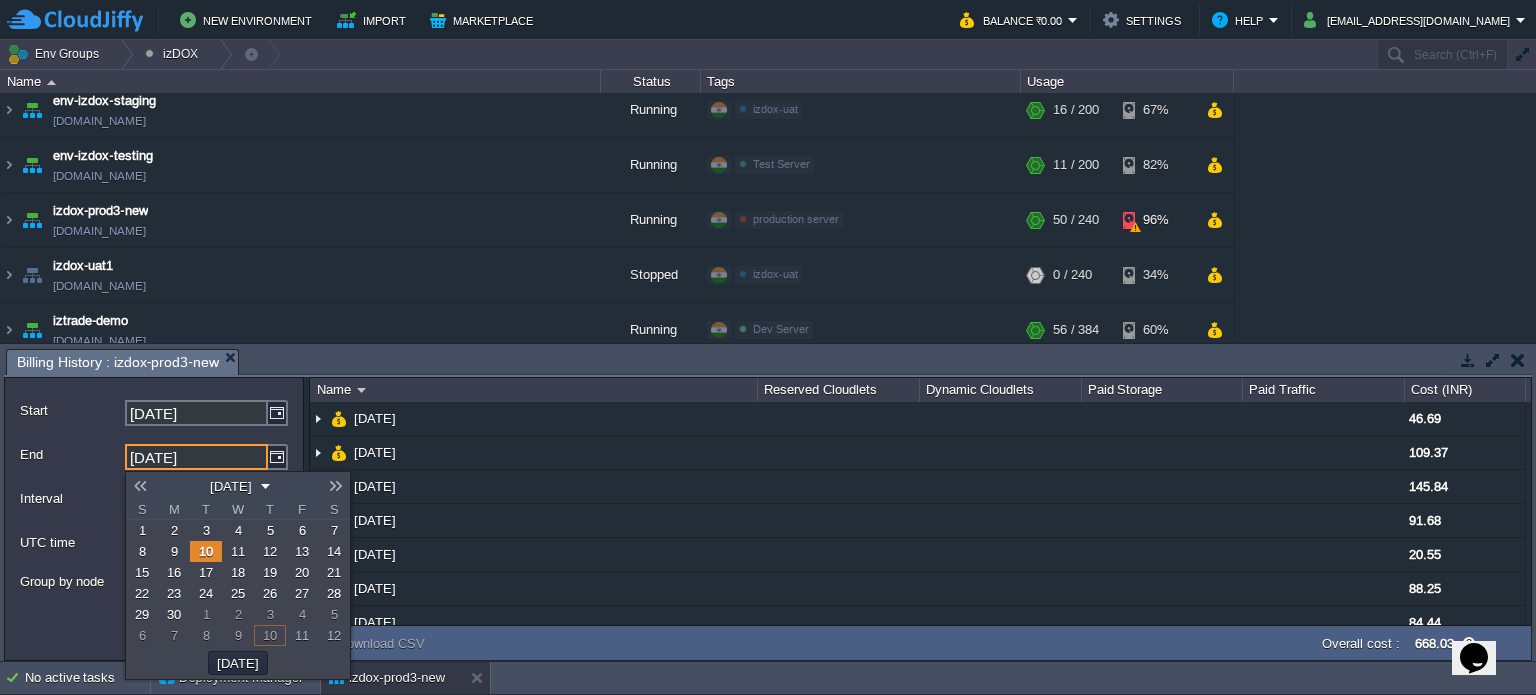click at bounding box center [140, 486] 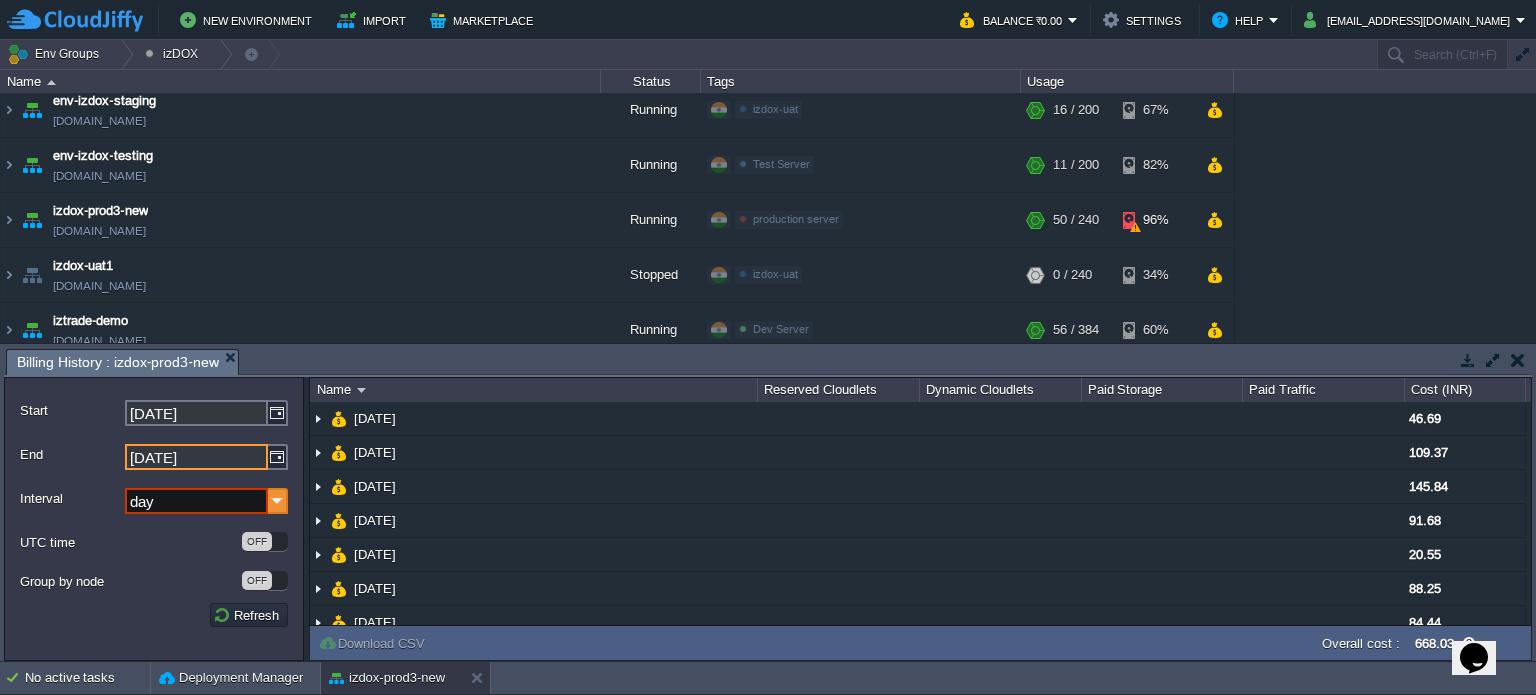 click at bounding box center [278, 501] 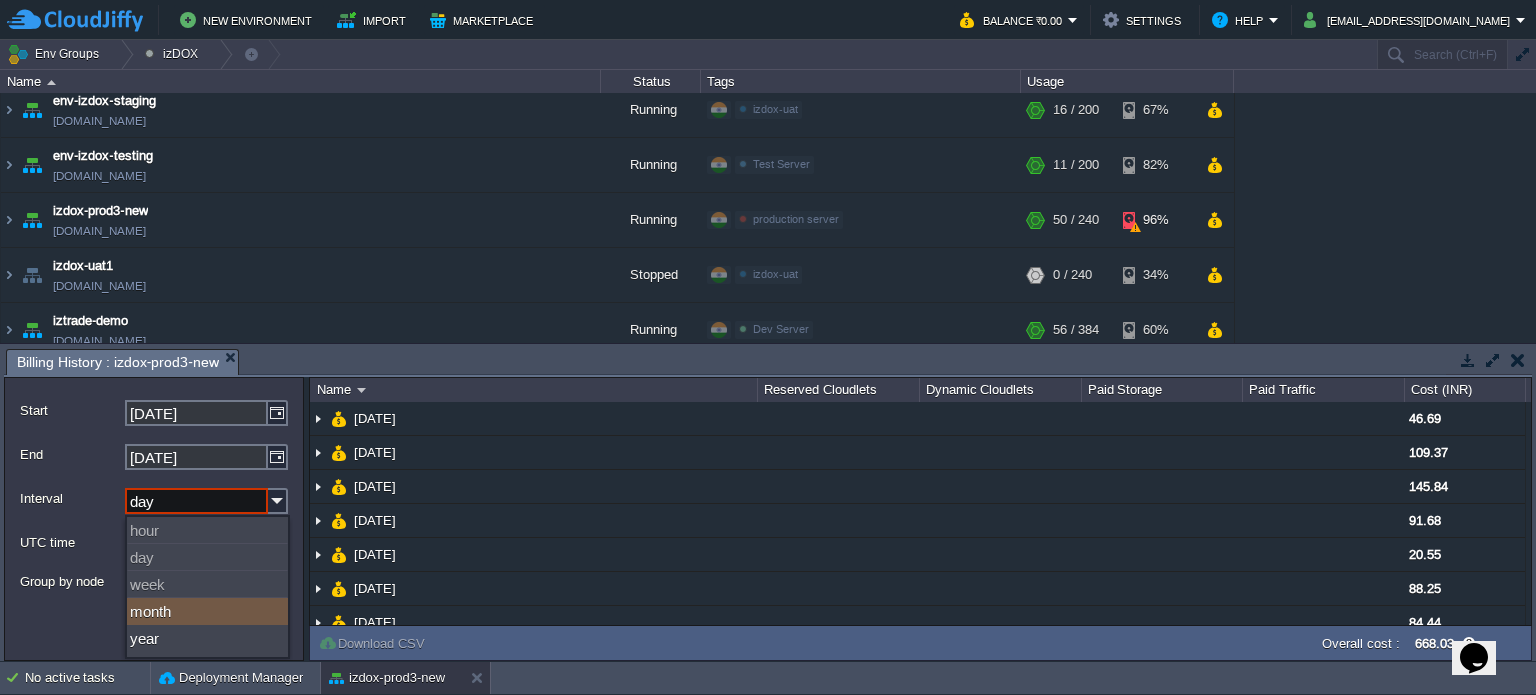click on "month" at bounding box center (207, 611) 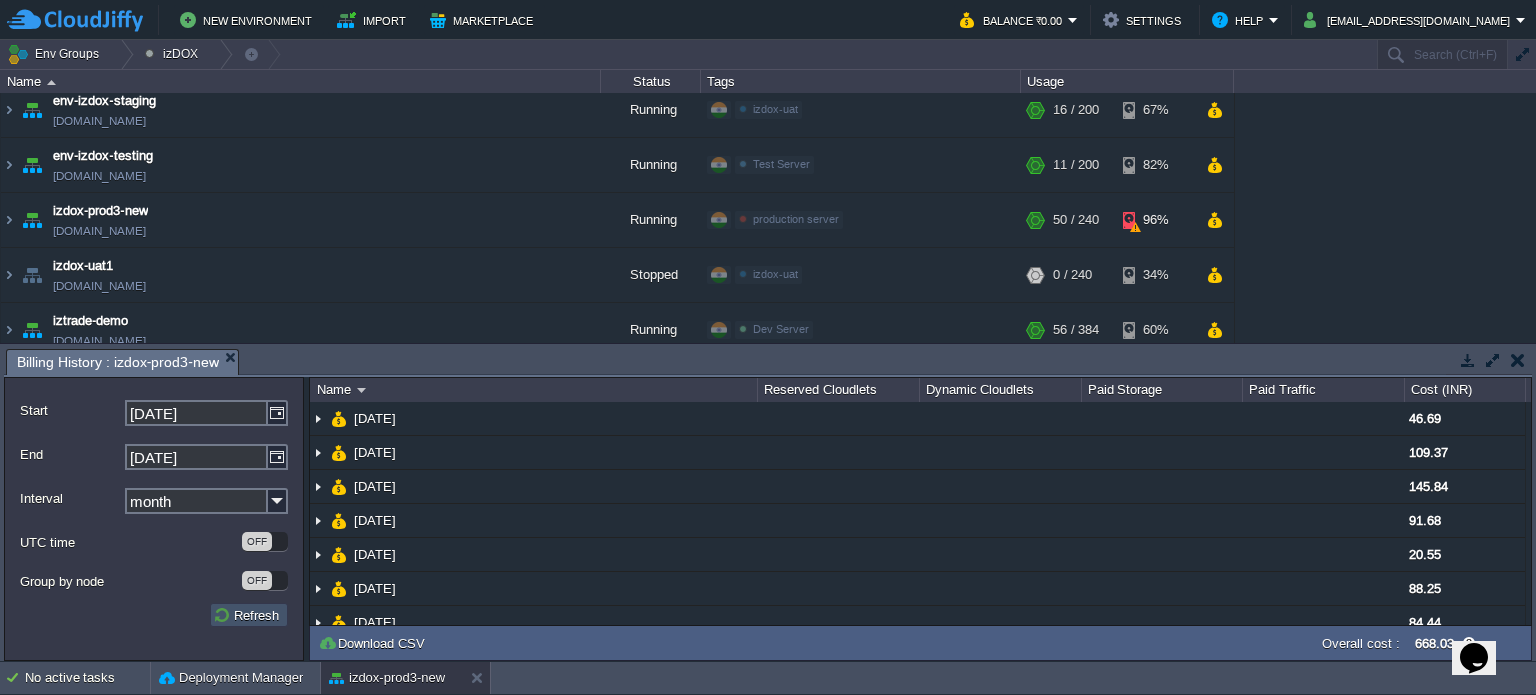 click on "Refresh" at bounding box center [249, 615] 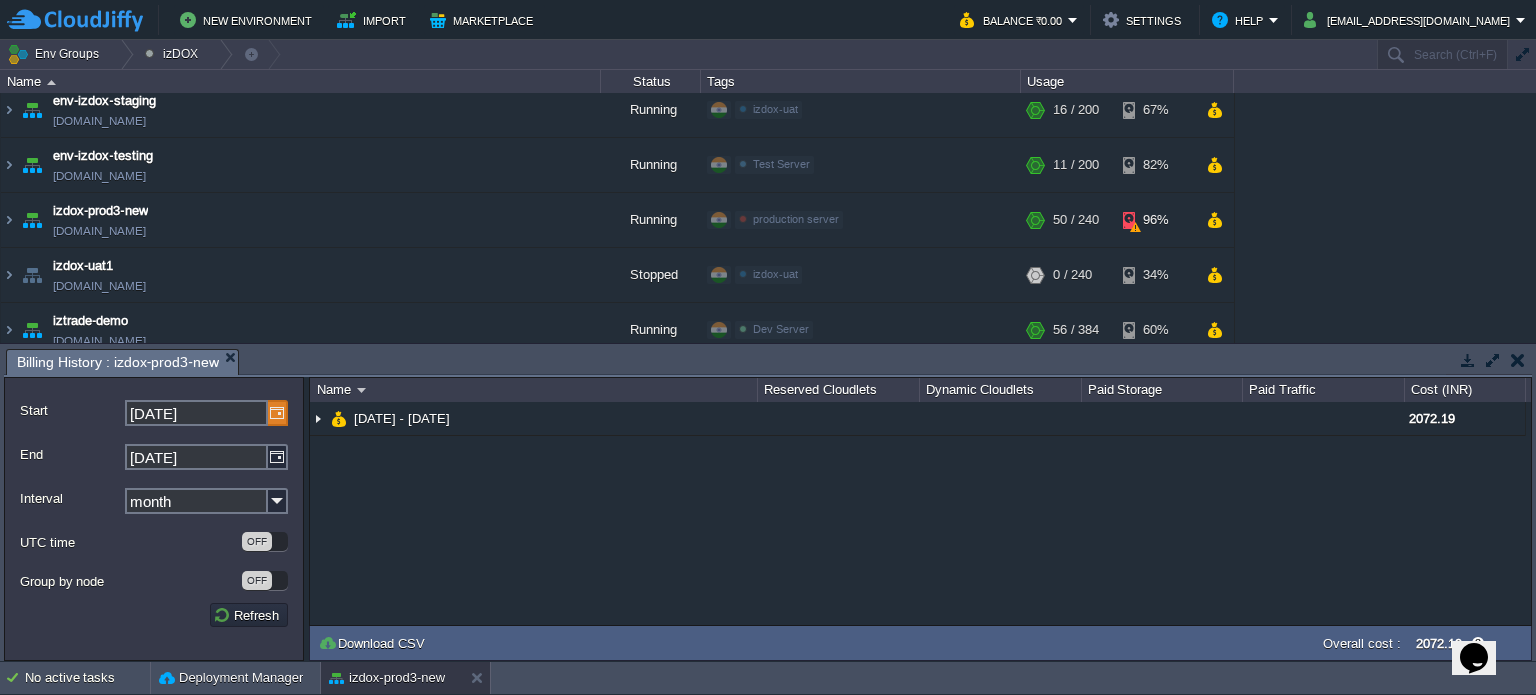 click at bounding box center (278, 413) 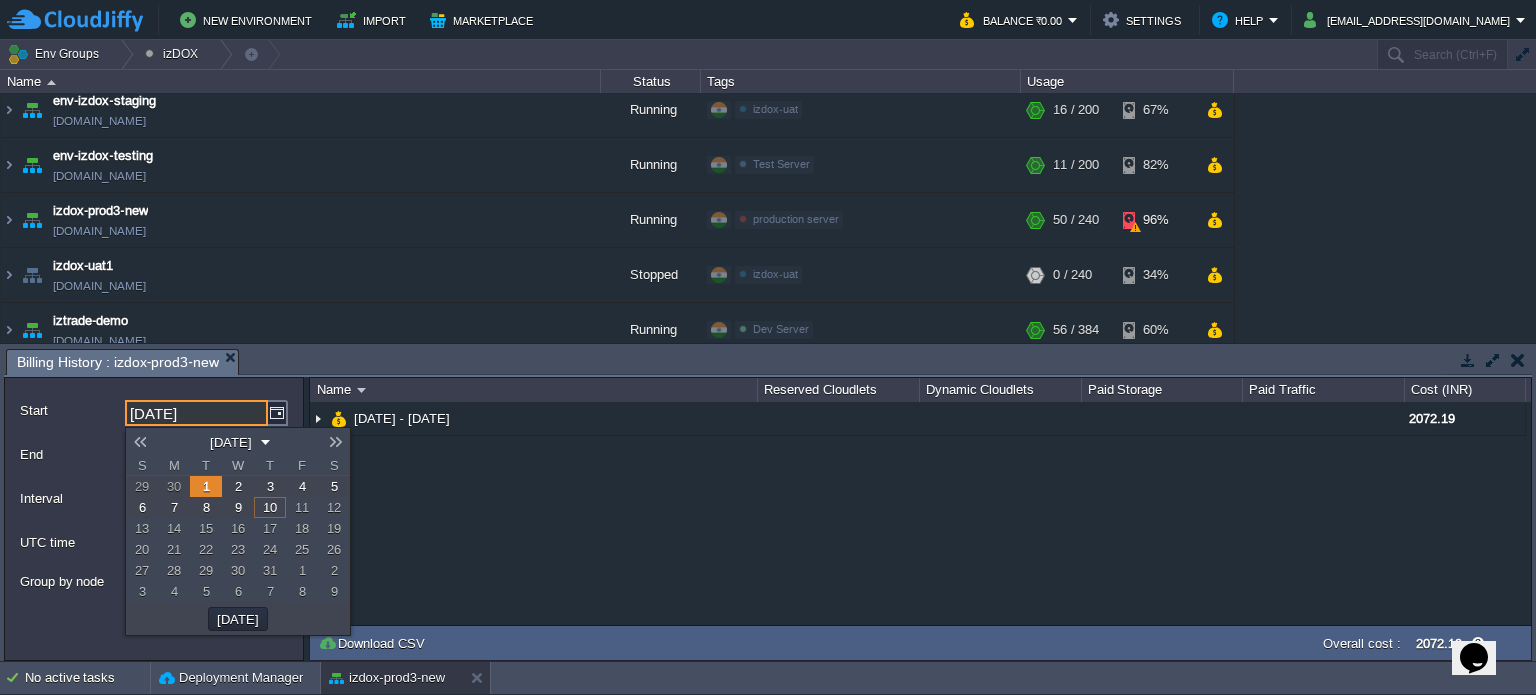 click at bounding box center (336, 442) 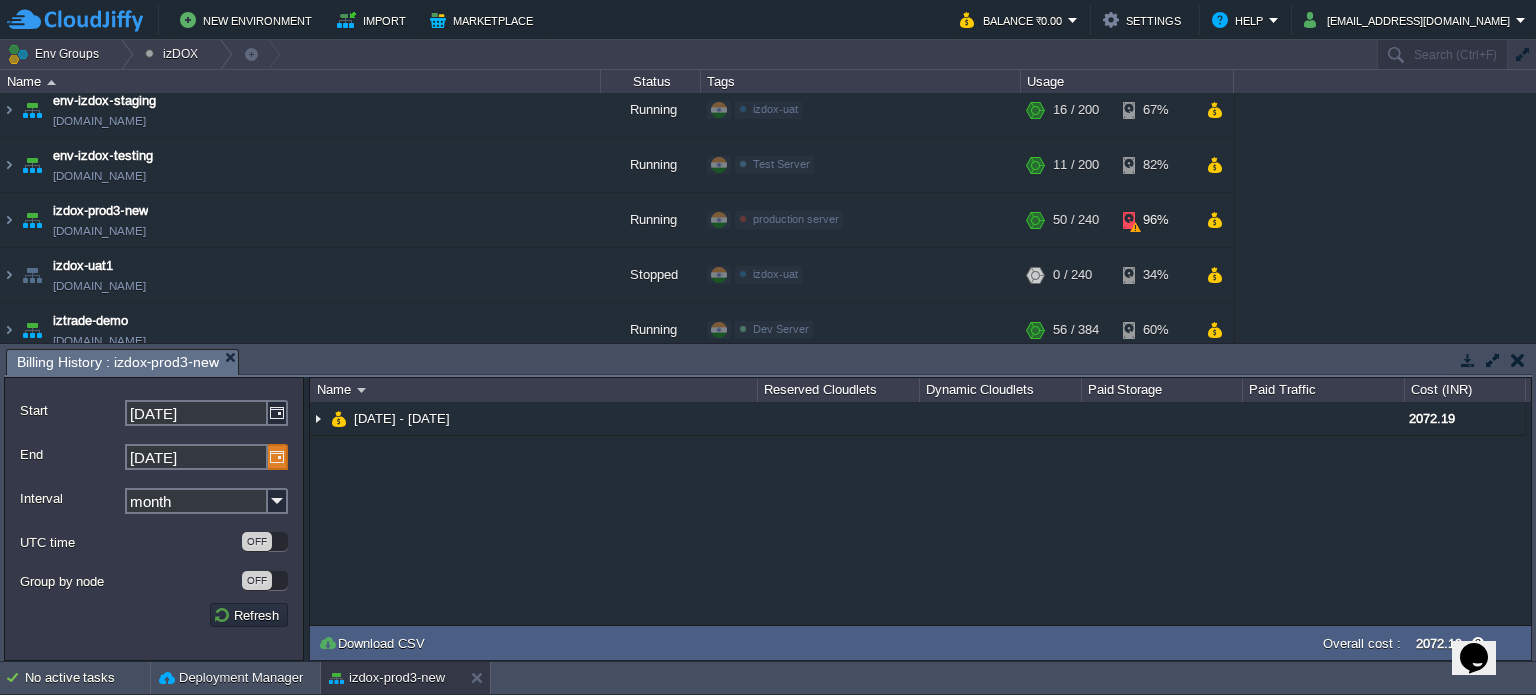 click at bounding box center (278, 457) 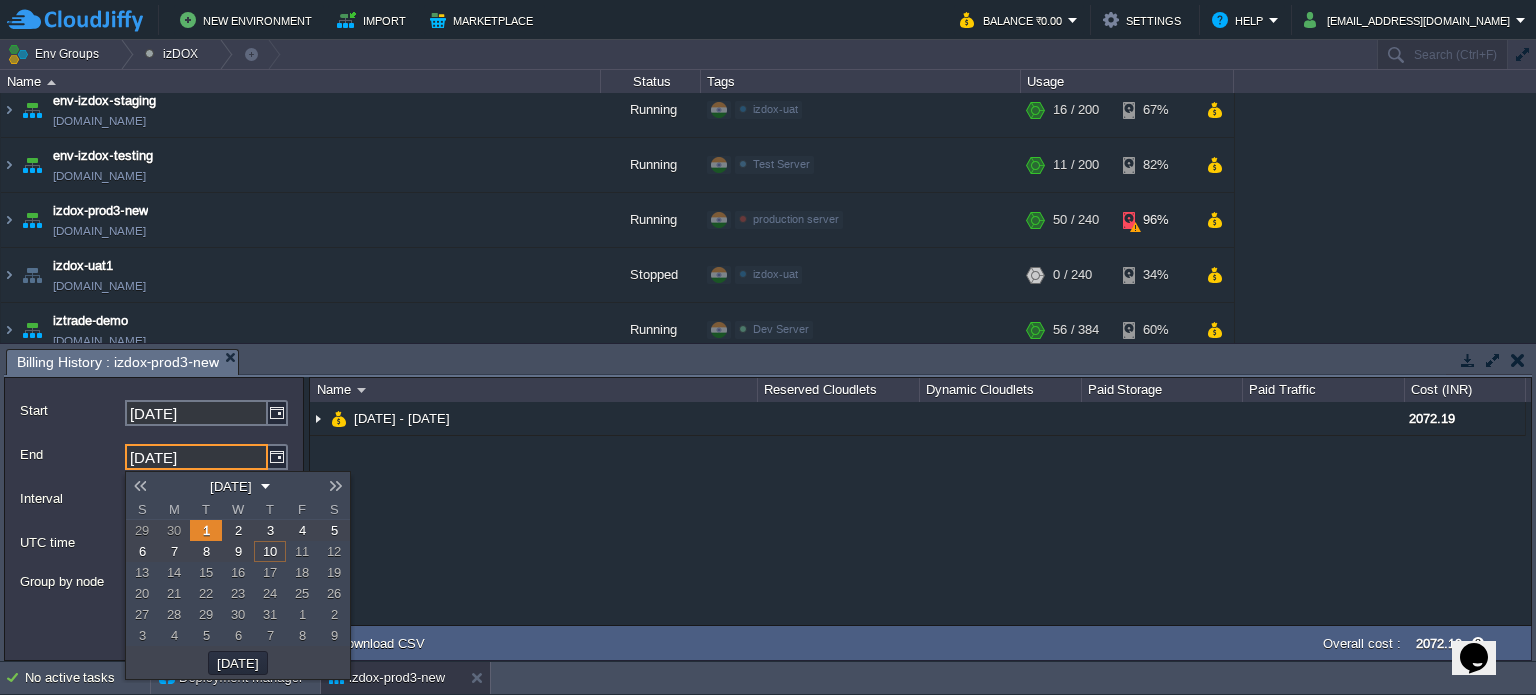 click on "3" at bounding box center (270, 530) 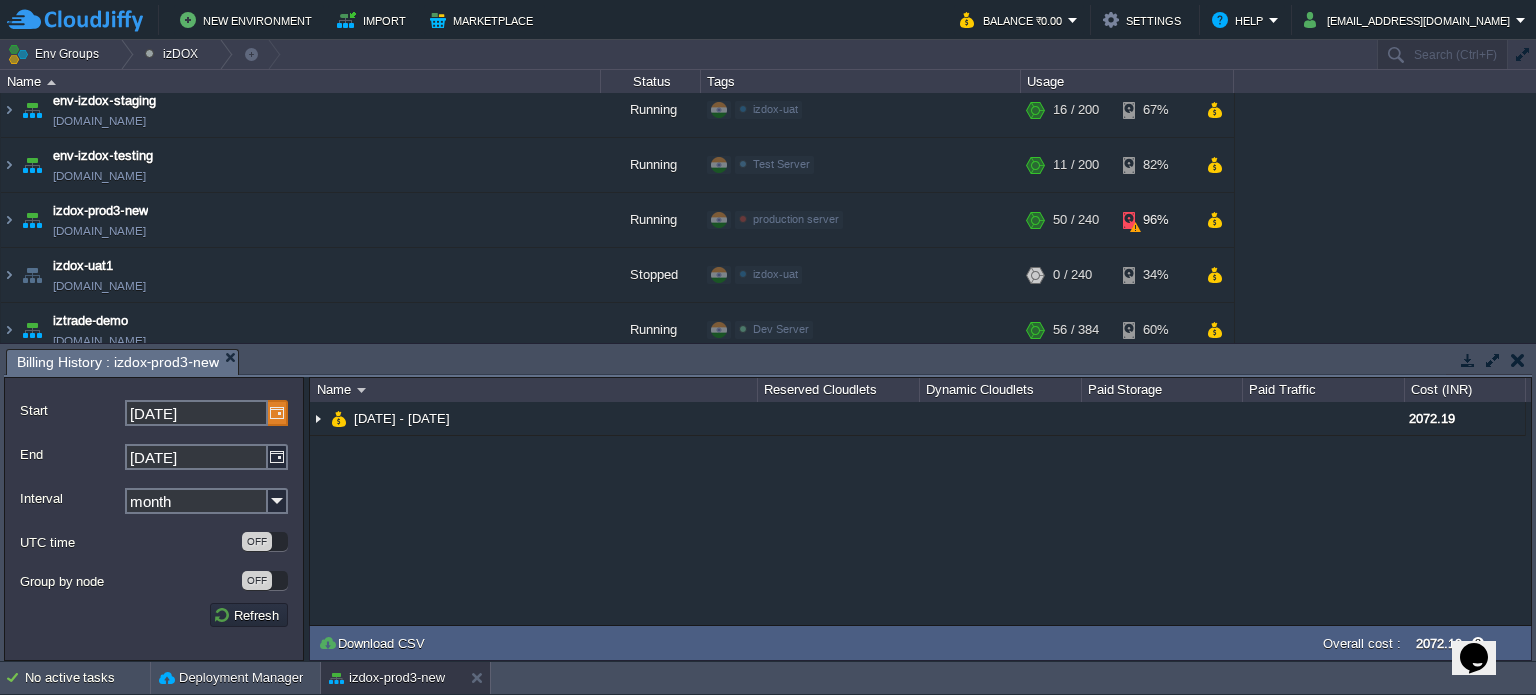 click at bounding box center (278, 413) 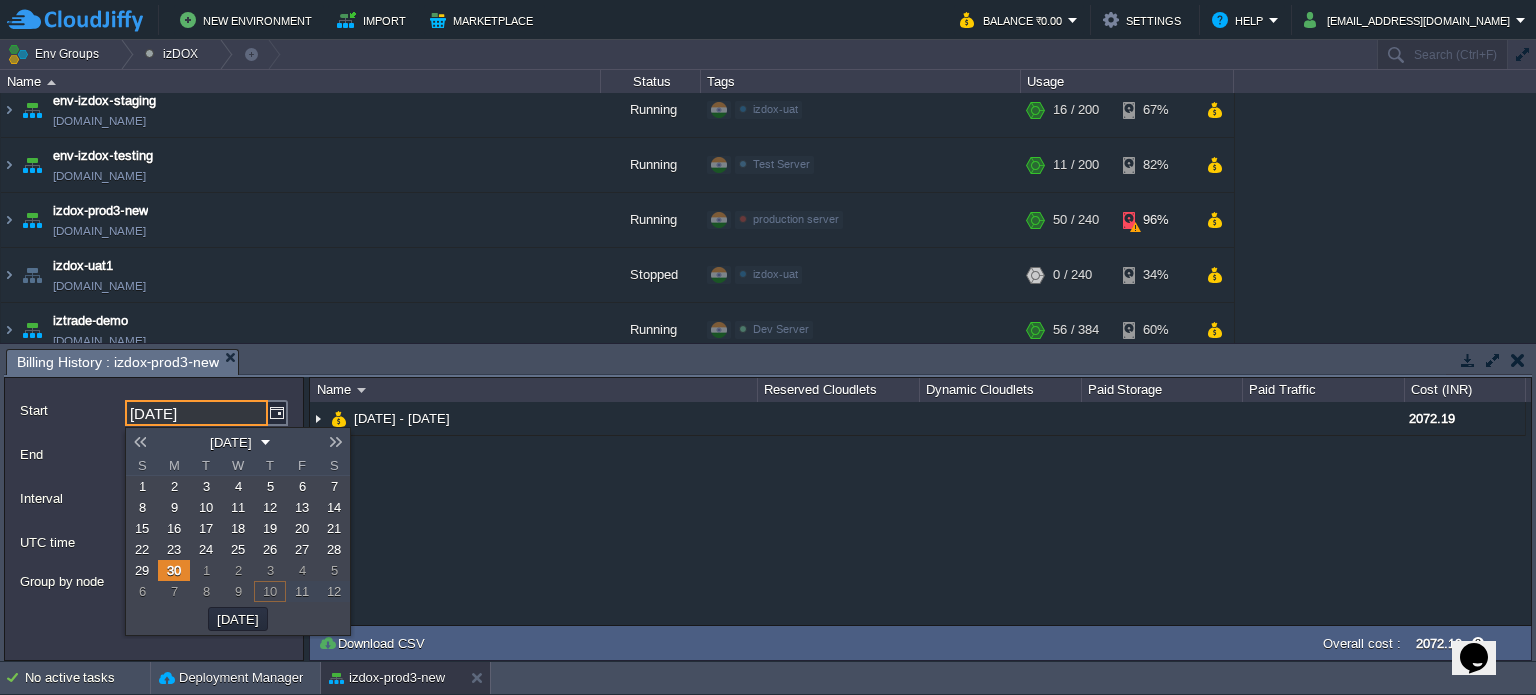 click on "1" at bounding box center [206, 570] 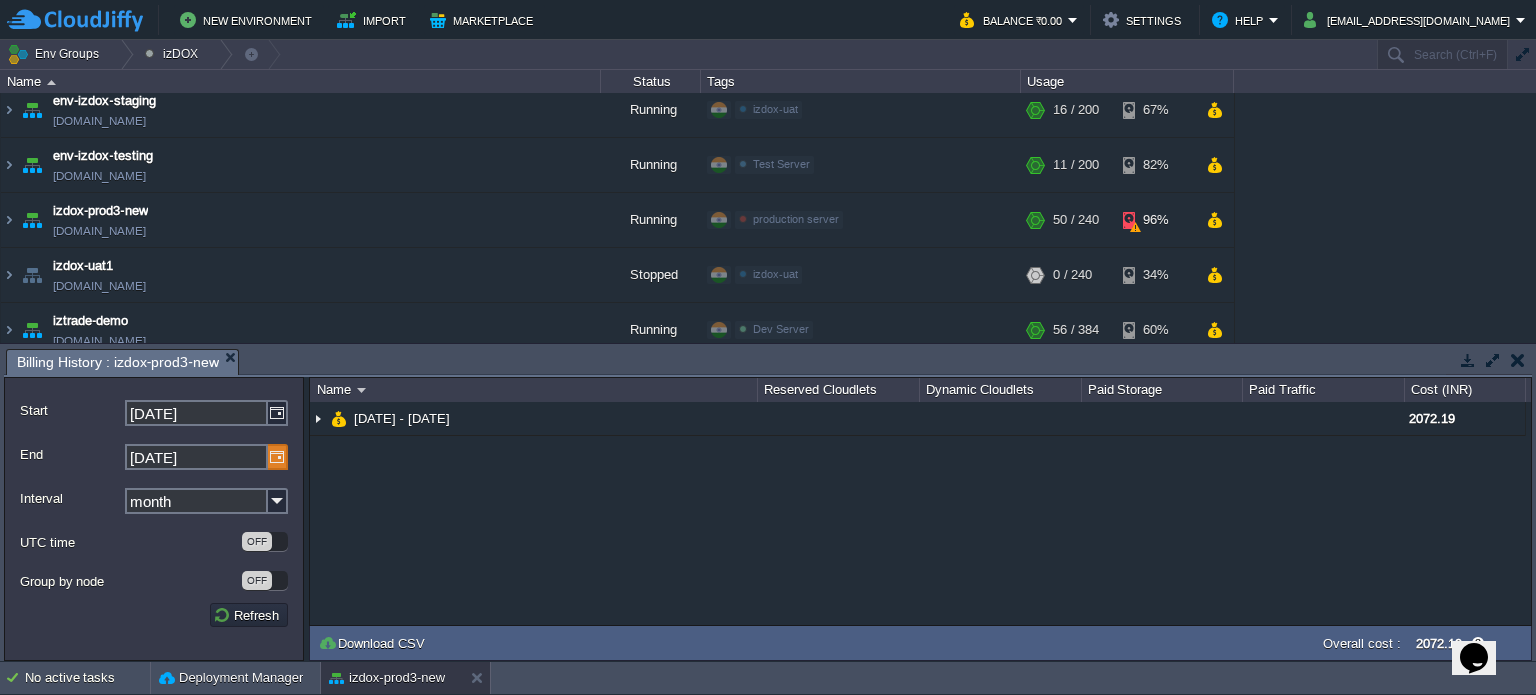 click at bounding box center [278, 457] 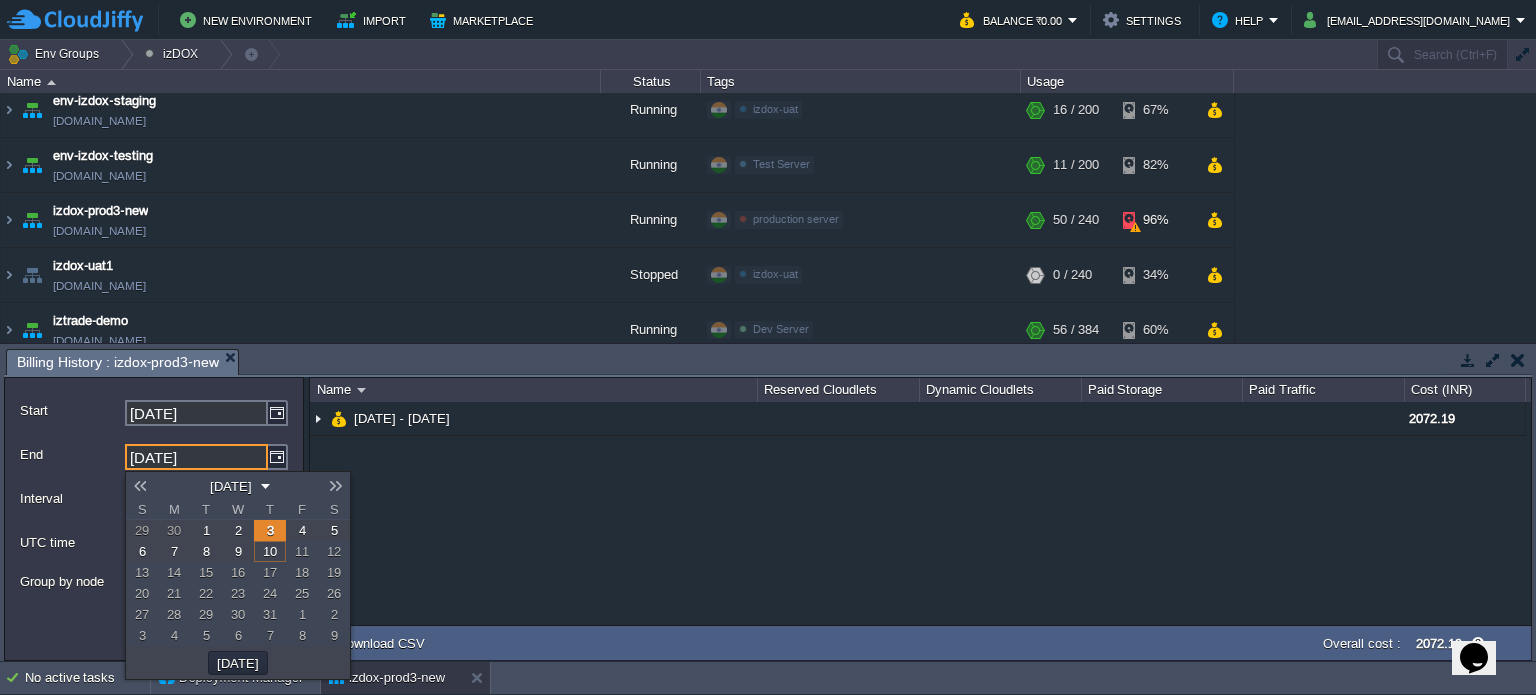 click on "10" at bounding box center [270, 551] 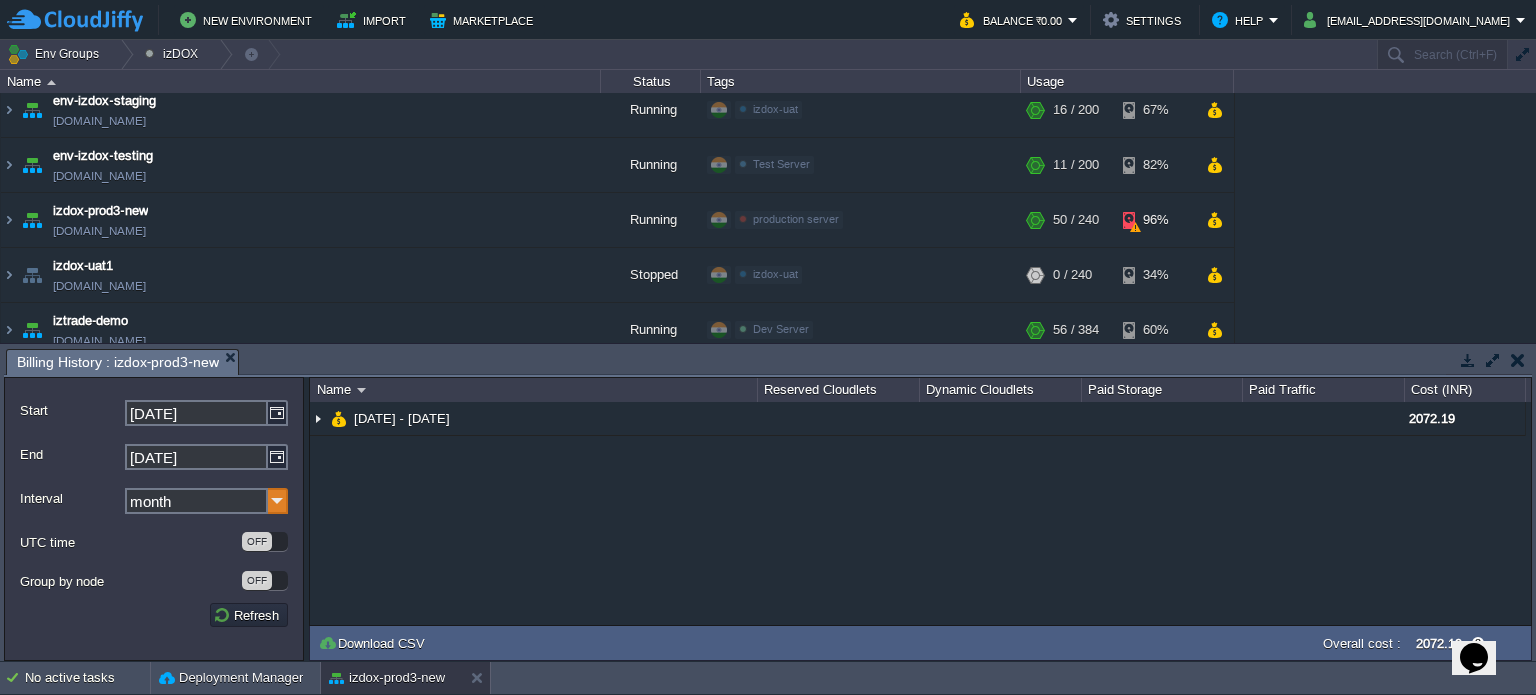 click at bounding box center [278, 501] 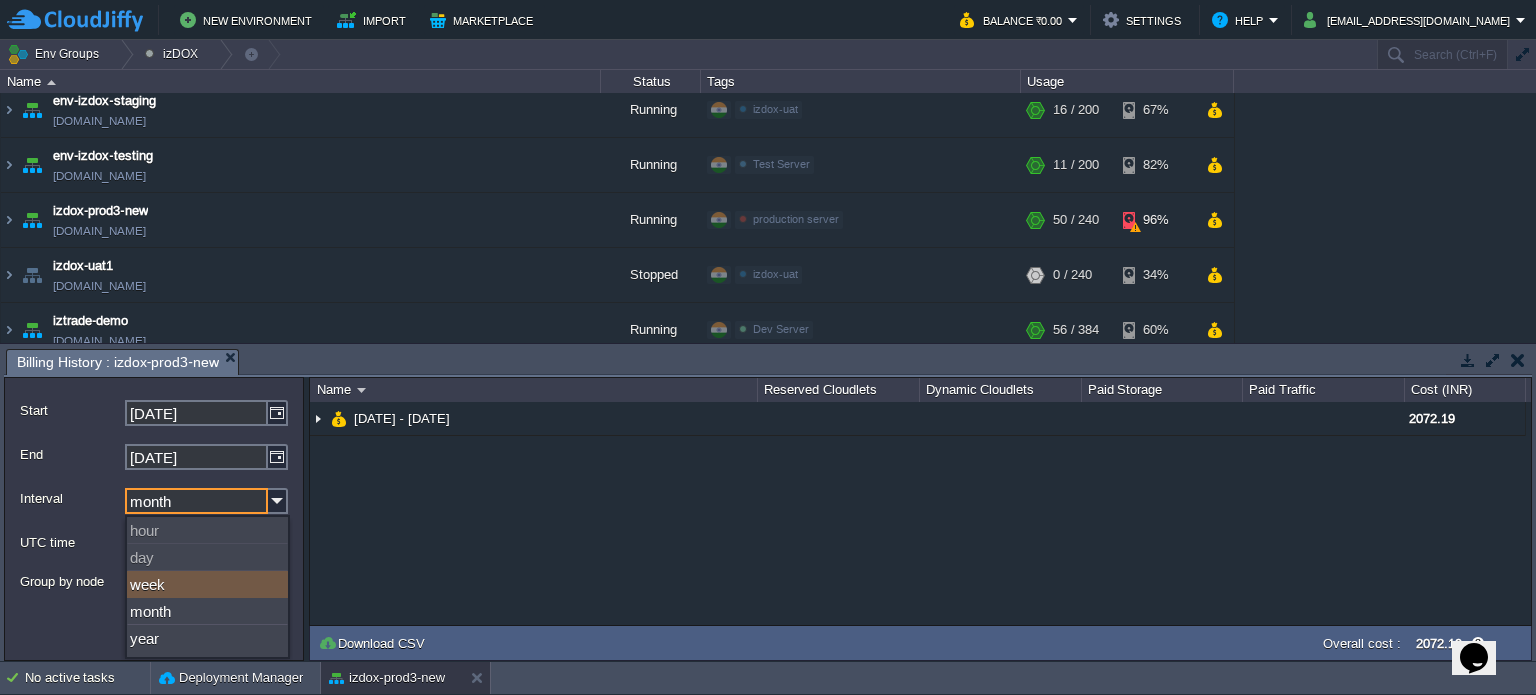 click on "week" at bounding box center (207, 584) 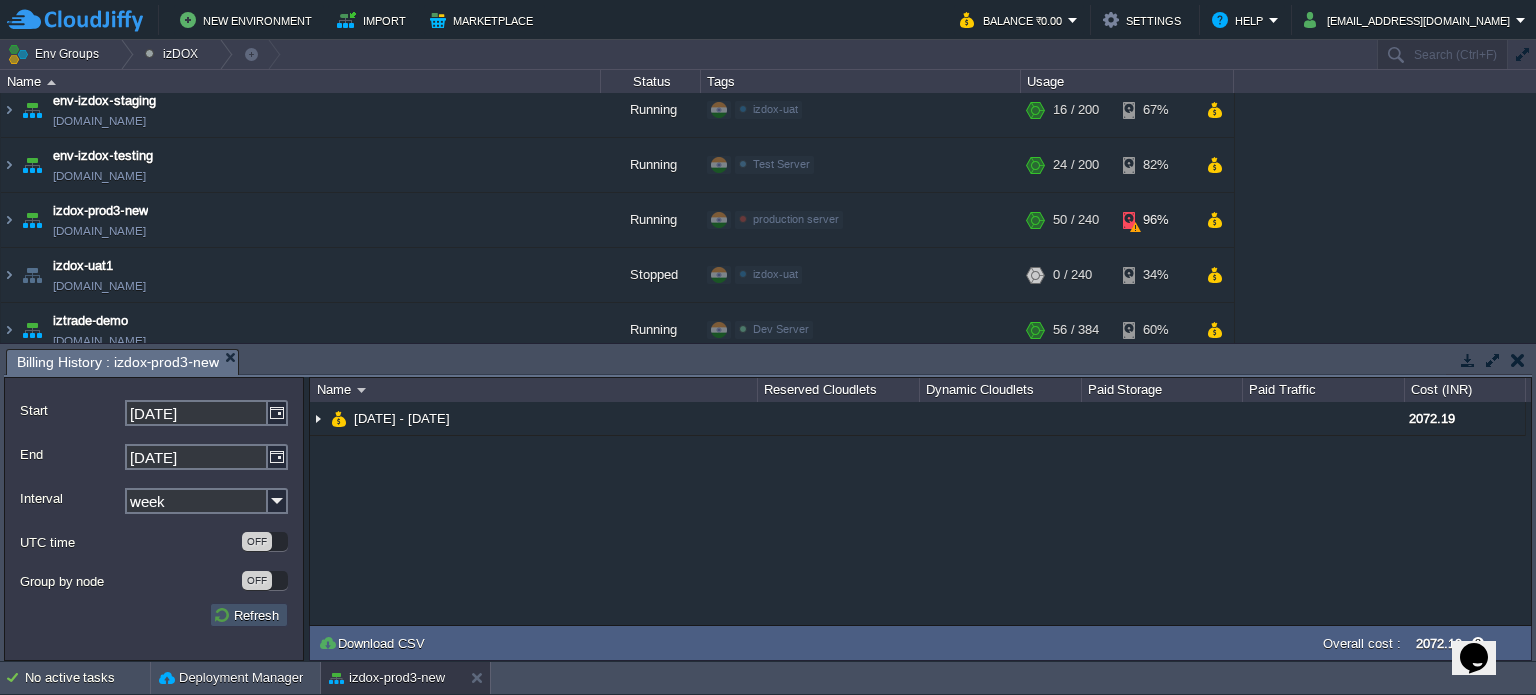 click on "Refresh" at bounding box center (249, 615) 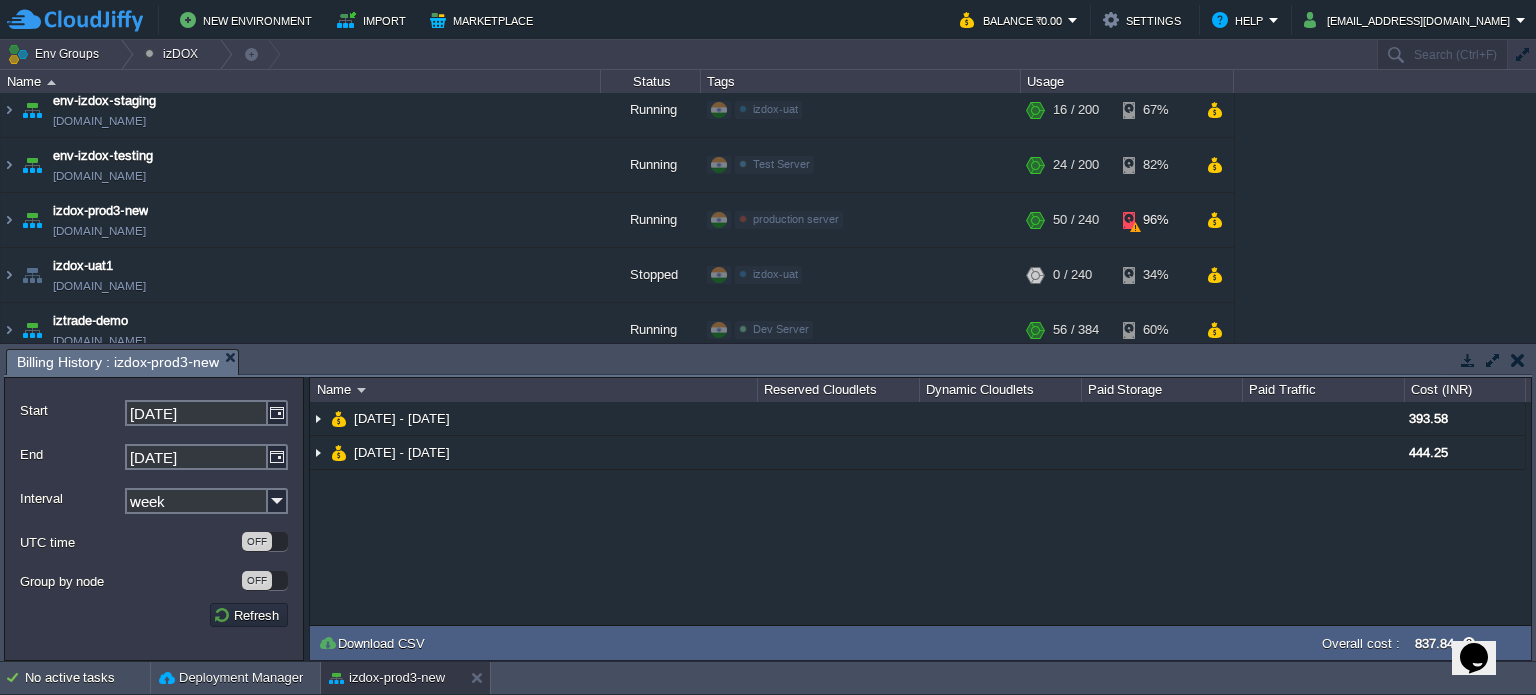 scroll, scrollTop: 88, scrollLeft: 0, axis: vertical 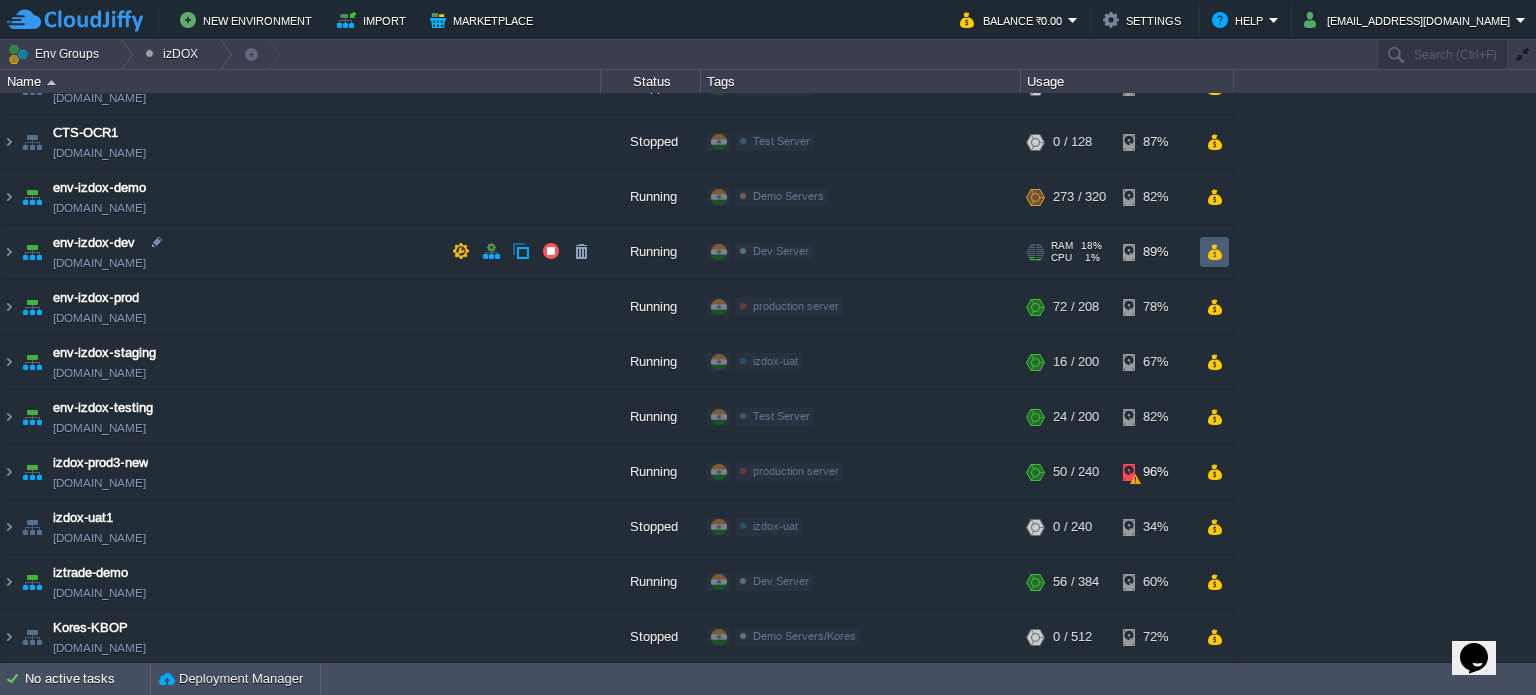 click at bounding box center [1214, 252] 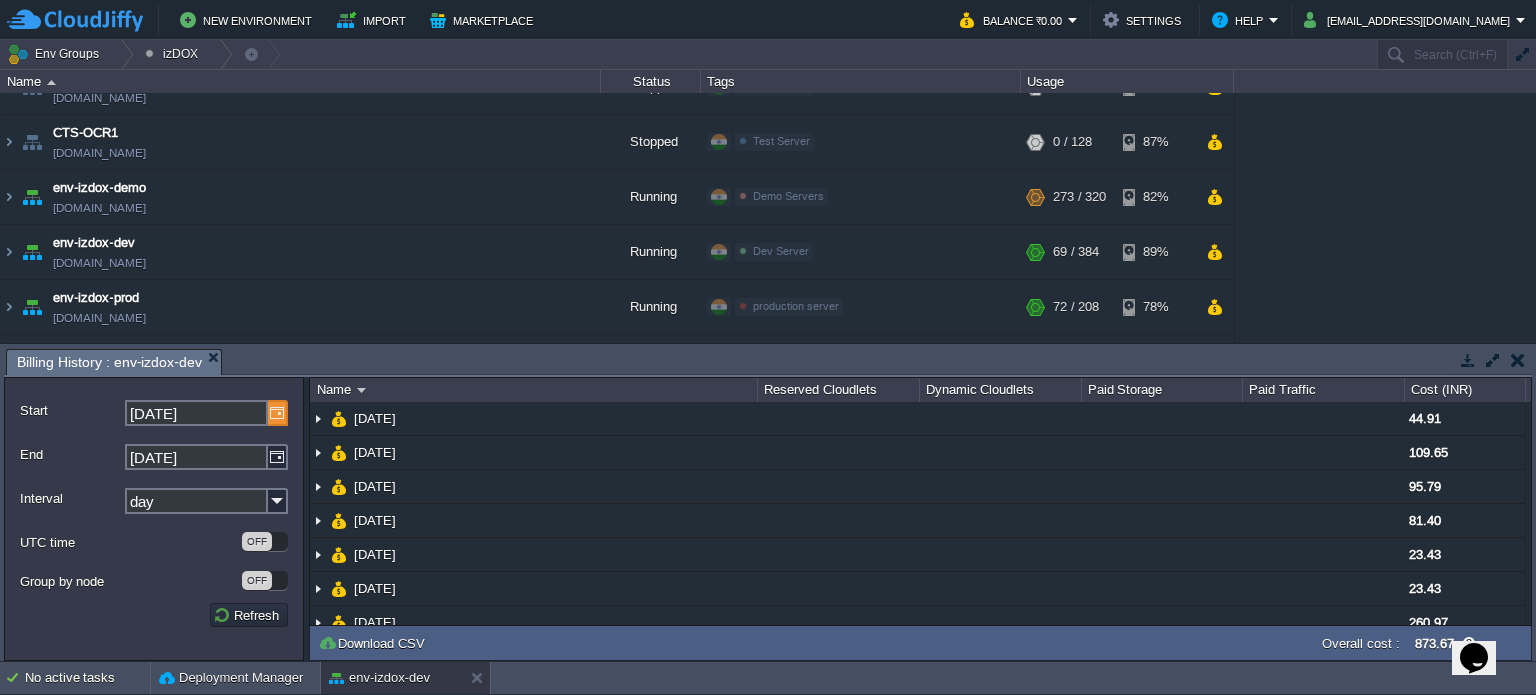 click at bounding box center (278, 413) 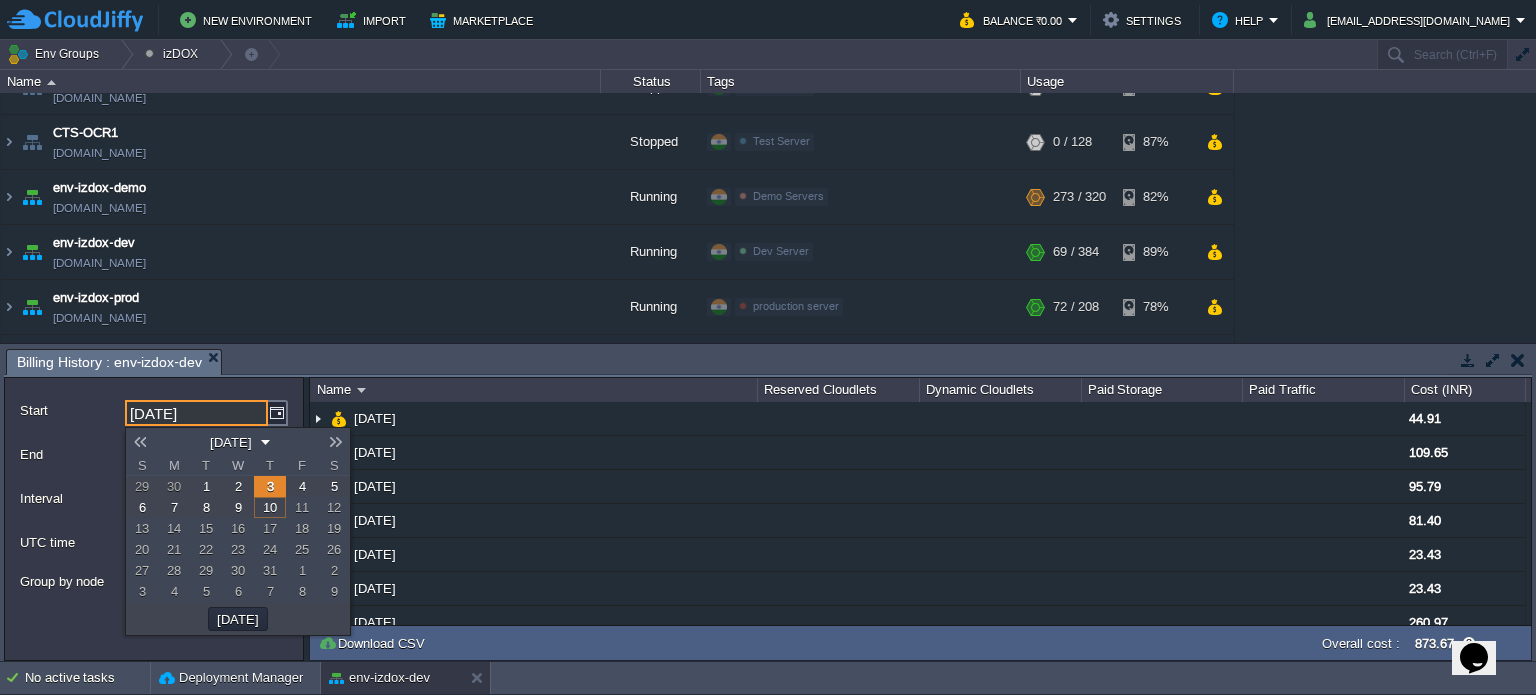 click at bounding box center (140, 442) 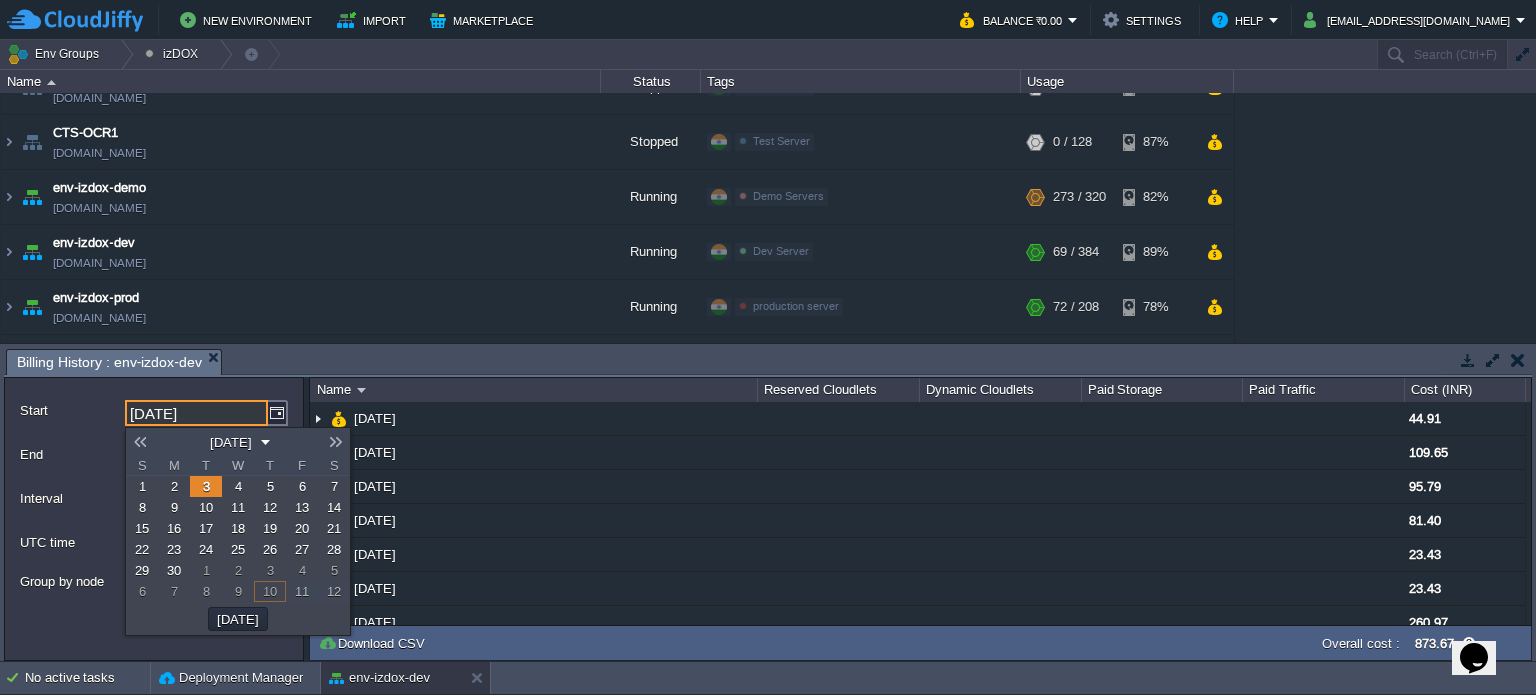 click on "1" at bounding box center [142, 486] 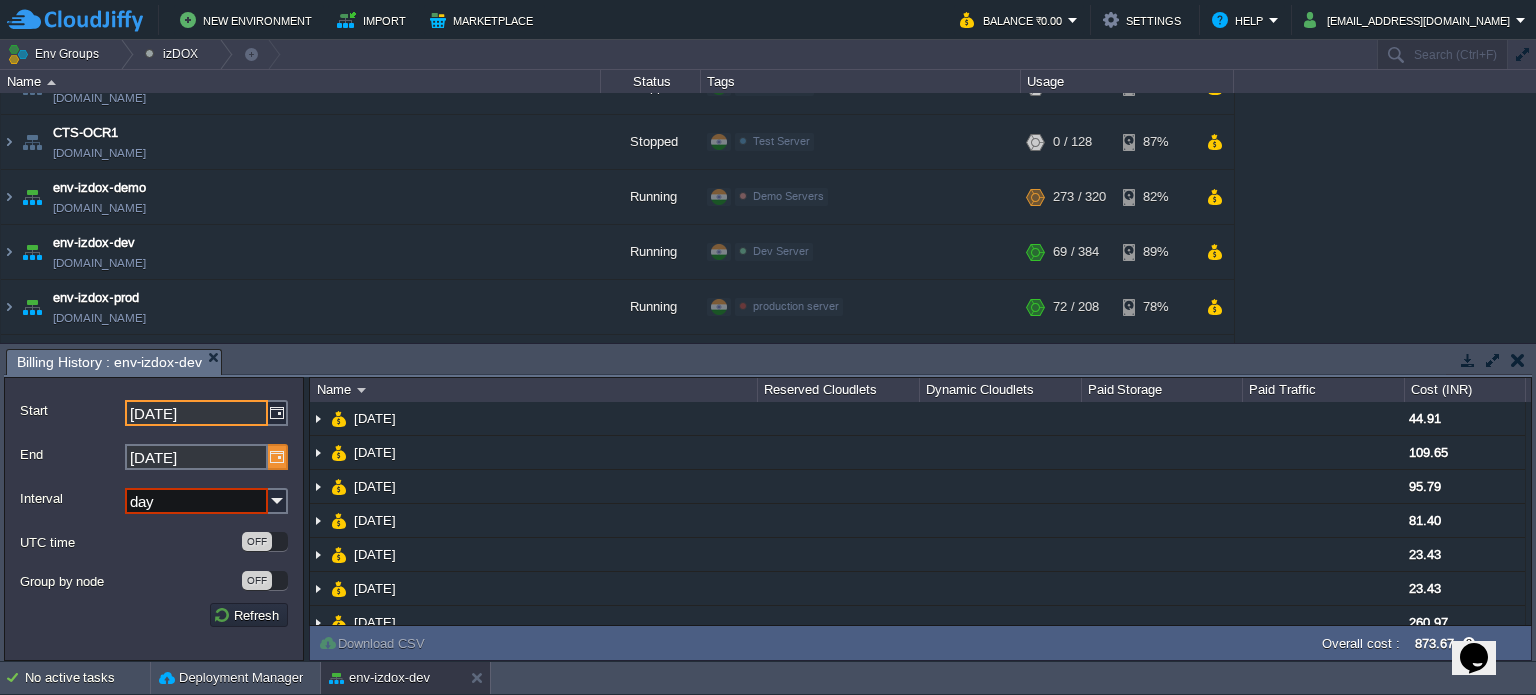 click at bounding box center (278, 457) 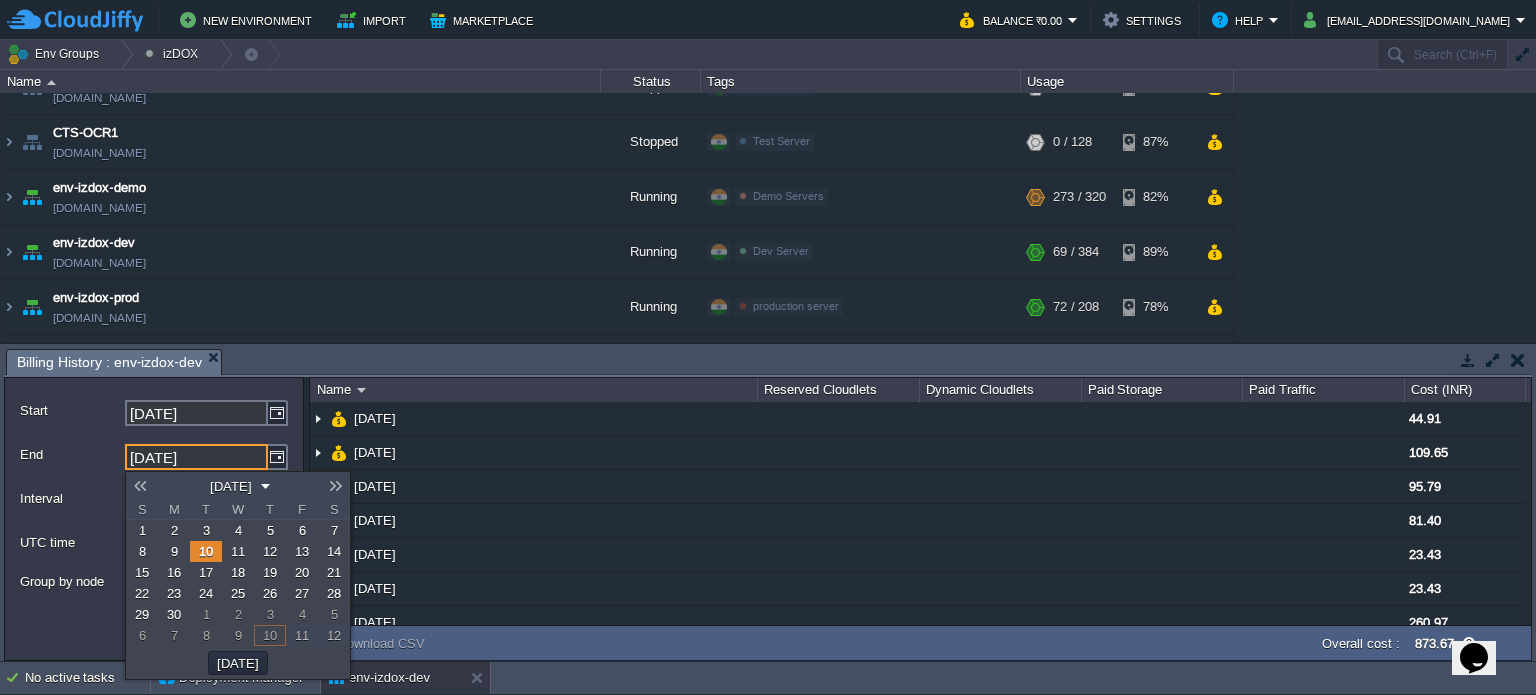 click at bounding box center [140, 486] 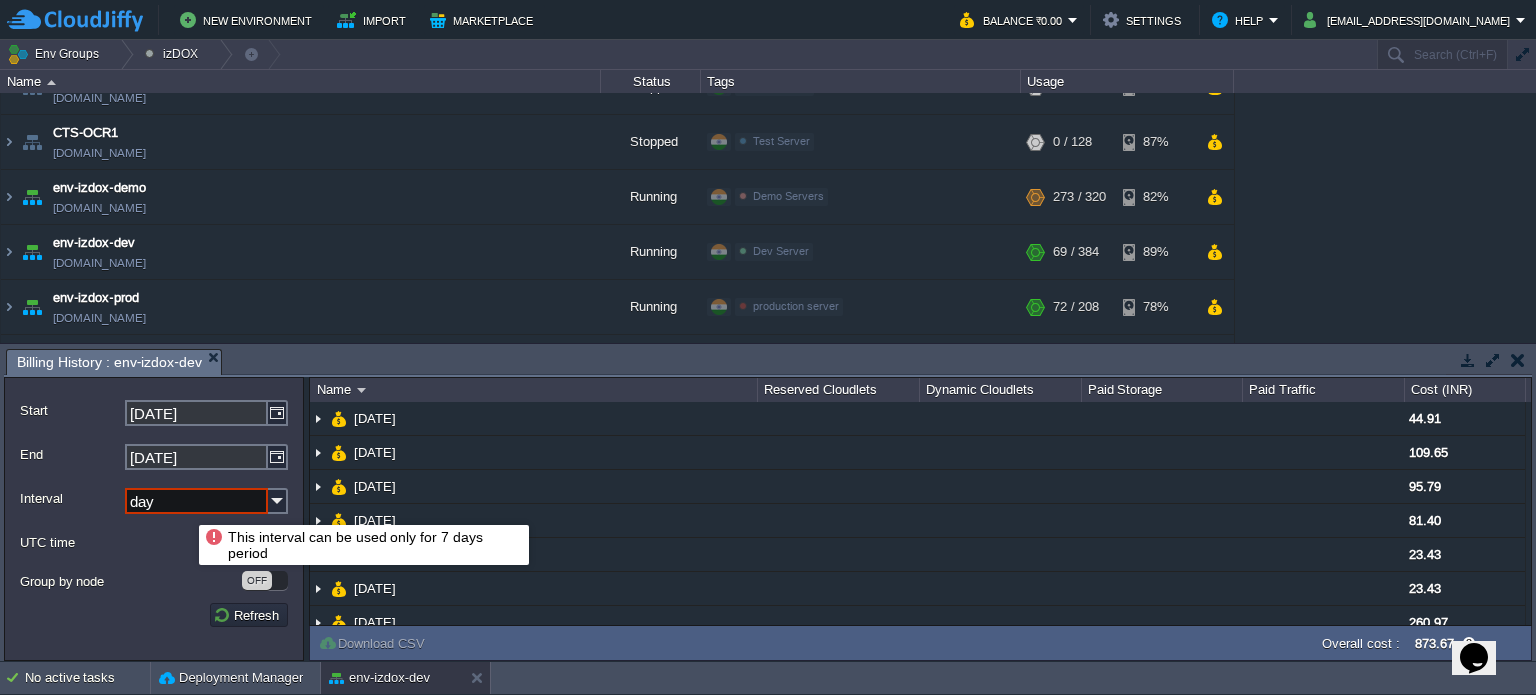 click on "day" at bounding box center [196, 501] 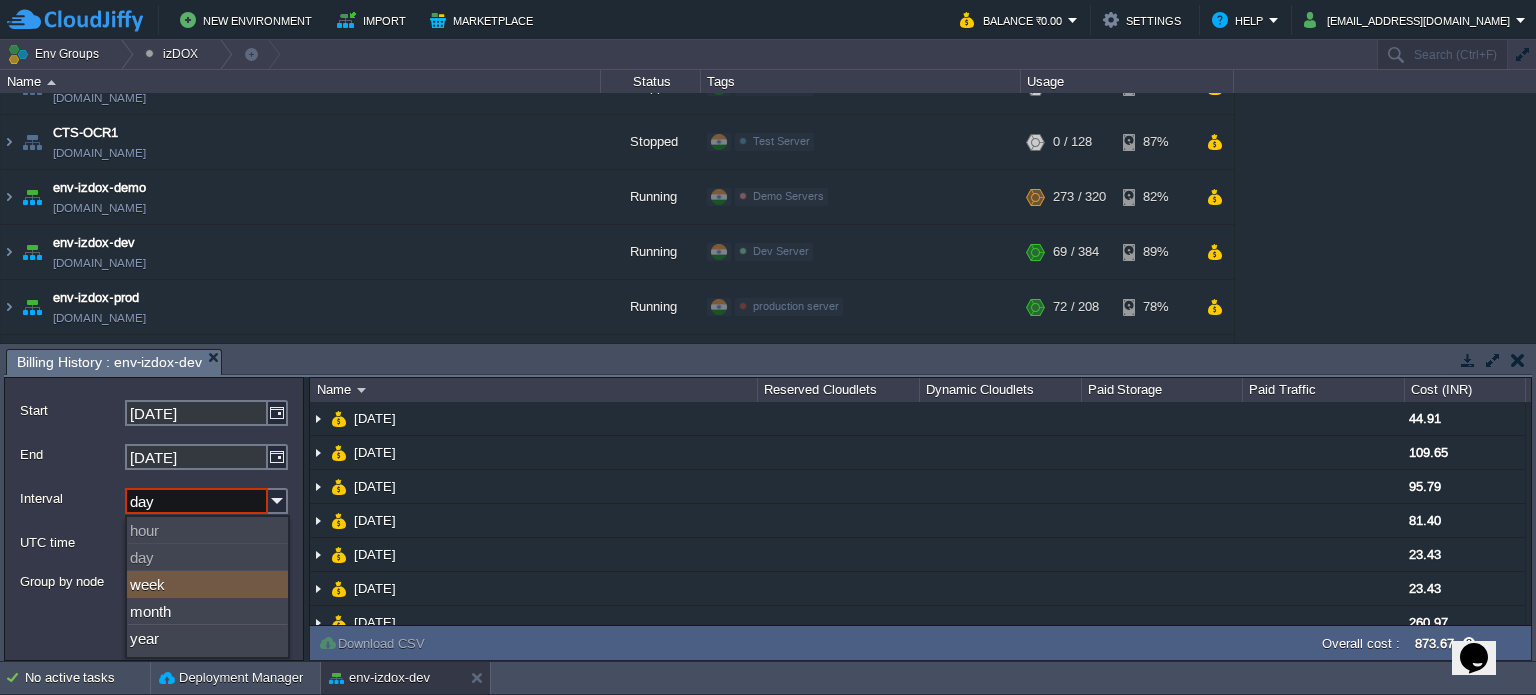 click on "week" at bounding box center (207, 584) 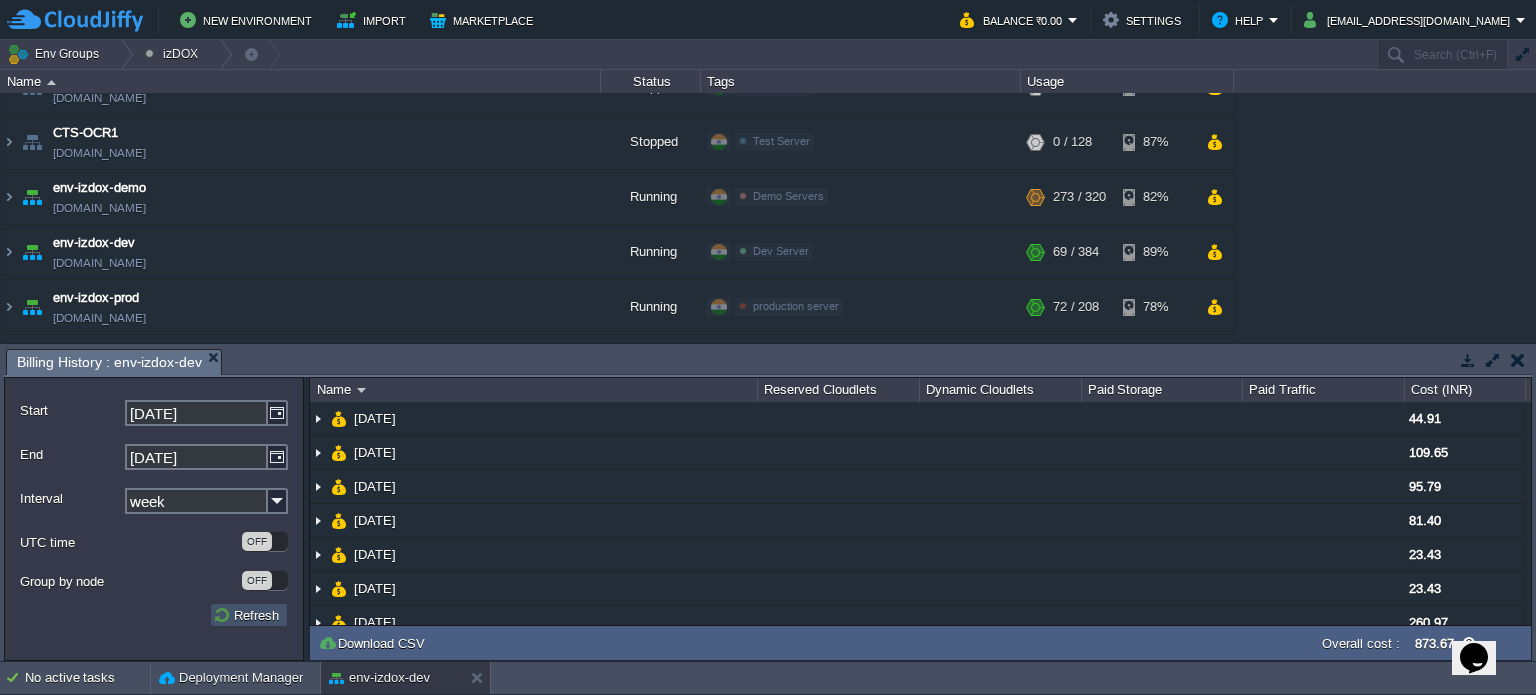 click on "Refresh" at bounding box center (249, 615) 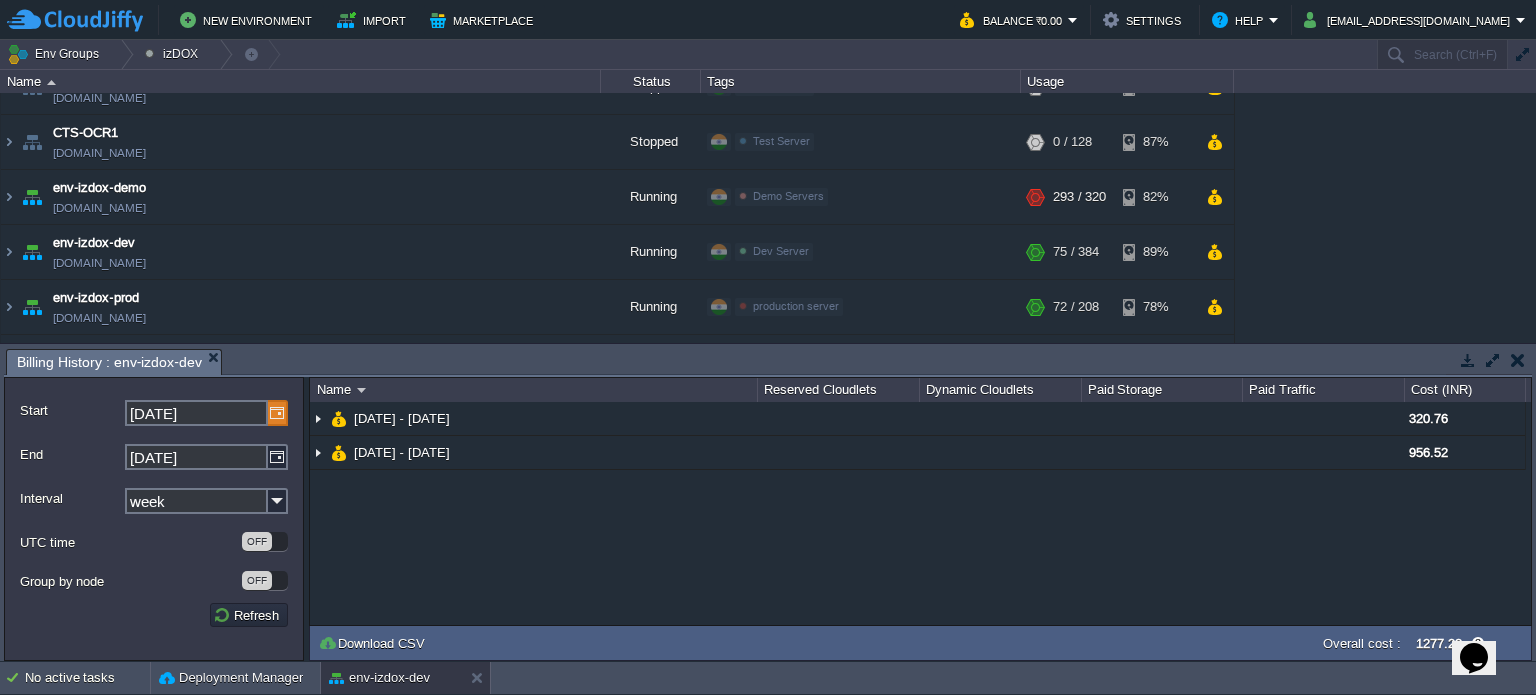 click at bounding box center (278, 413) 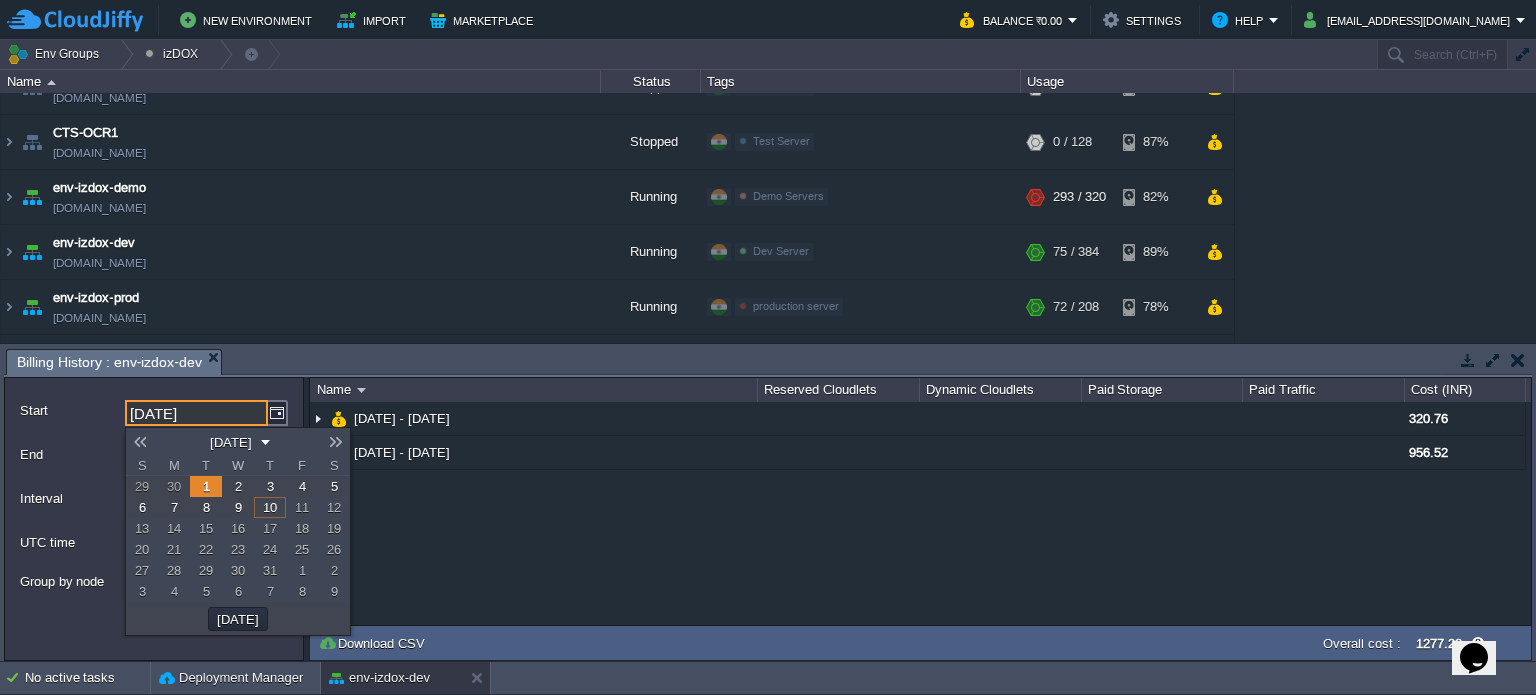 click at bounding box center (336, 442) 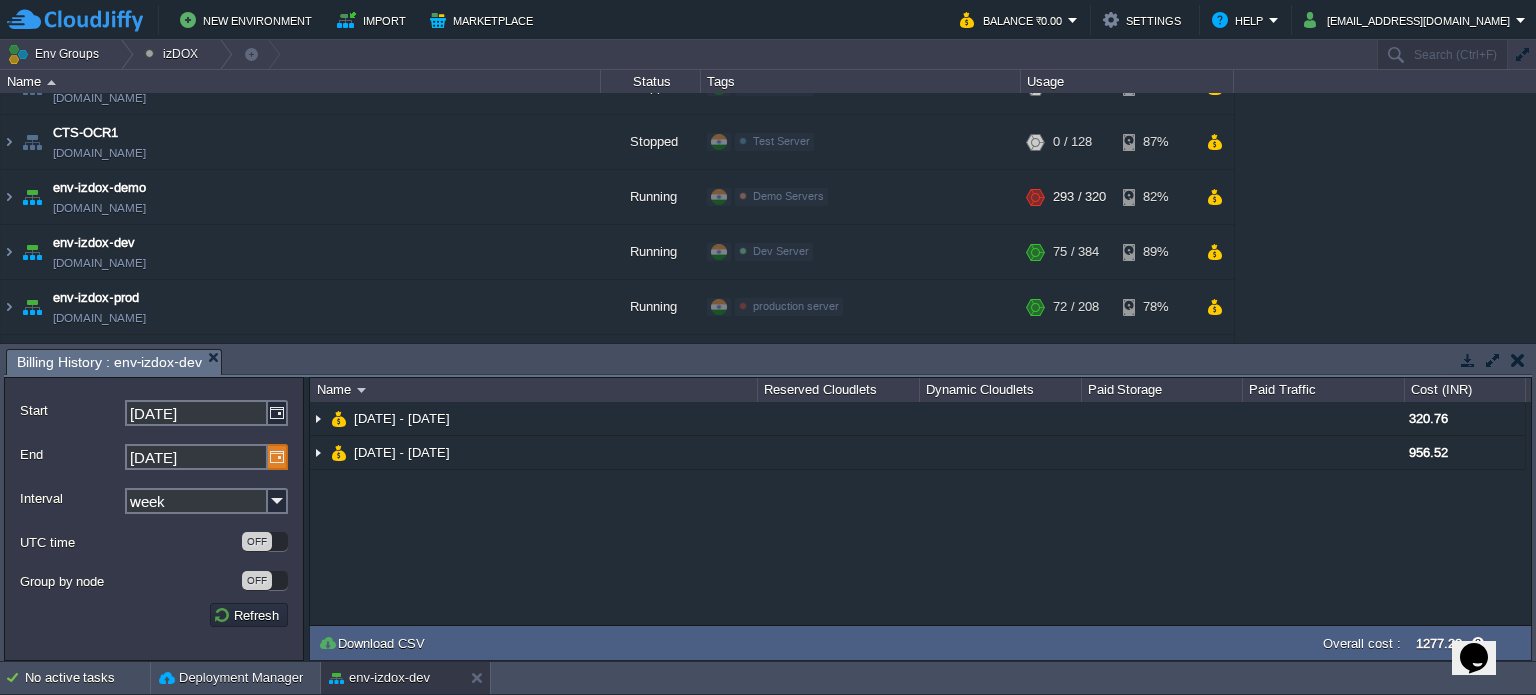 click at bounding box center (278, 457) 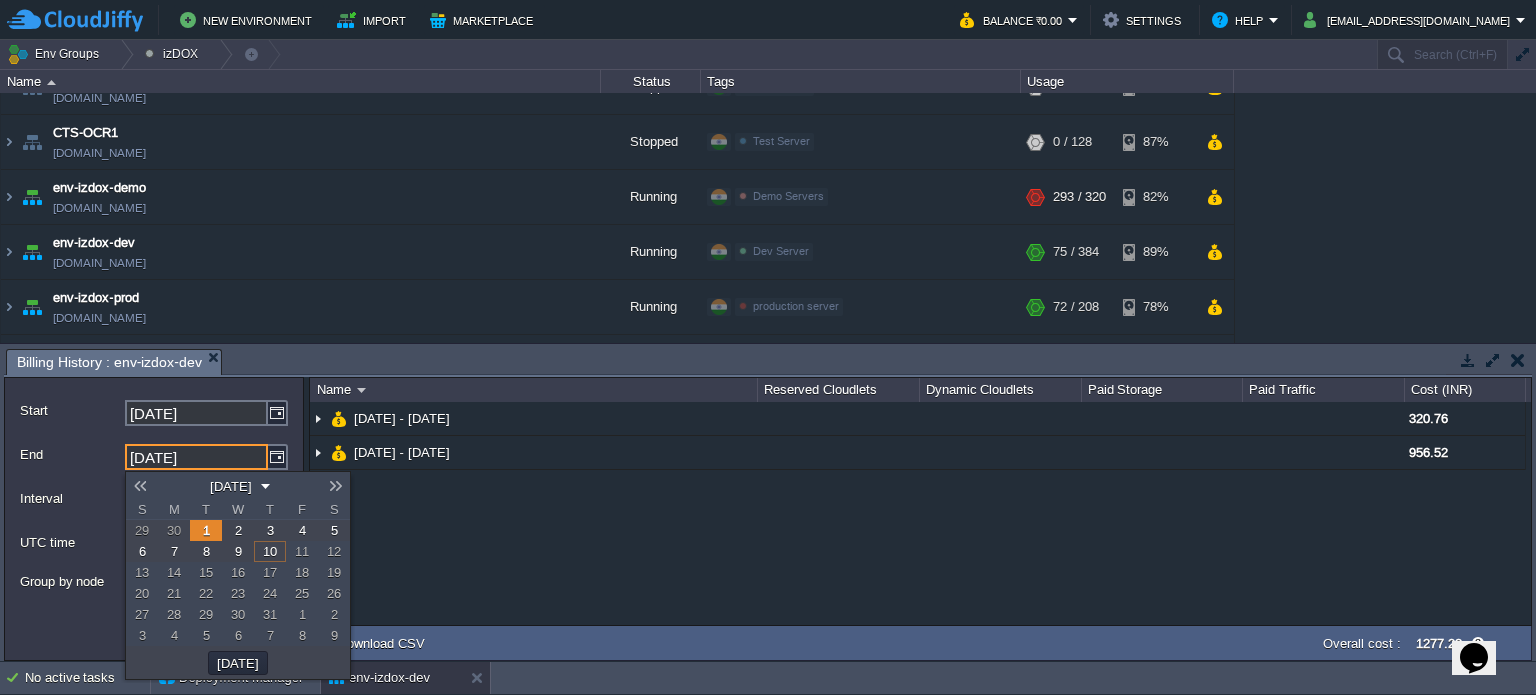click on "10" at bounding box center [270, 551] 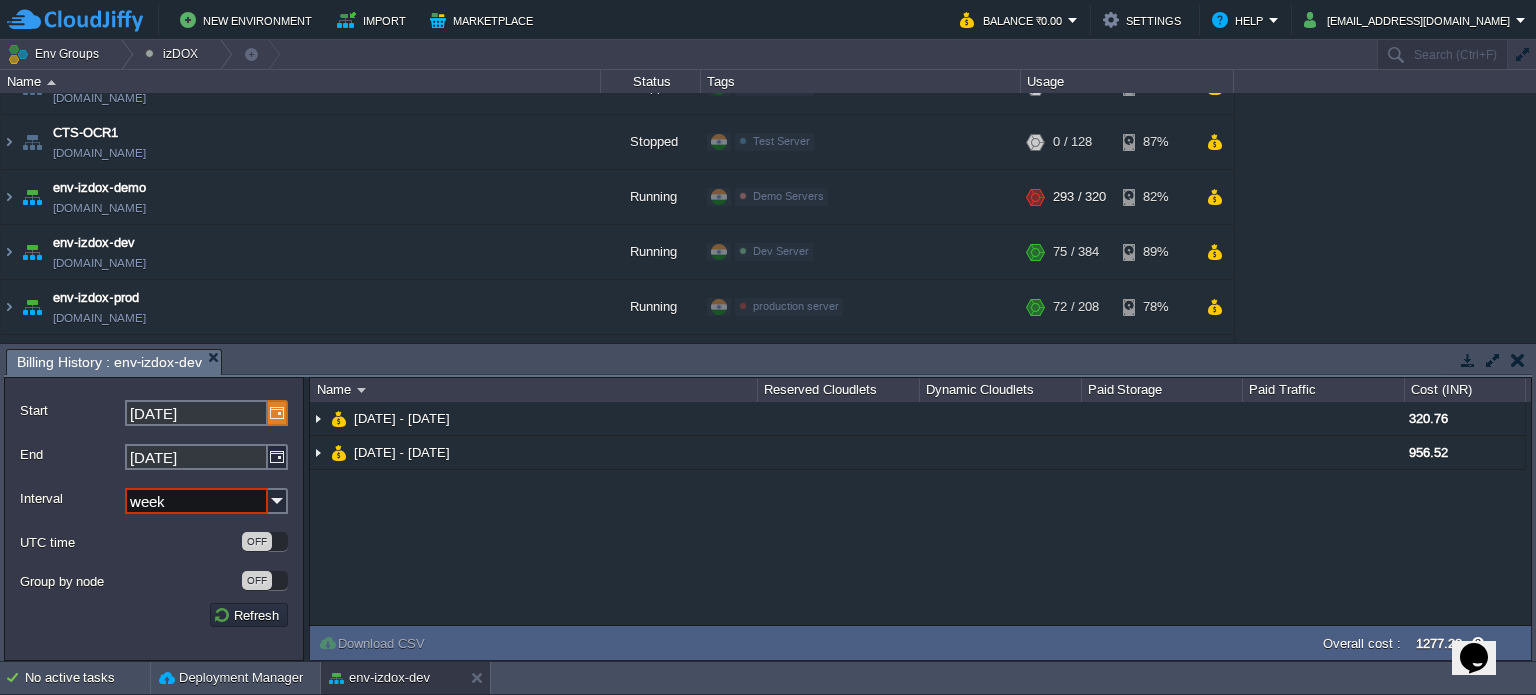 click at bounding box center [278, 413] 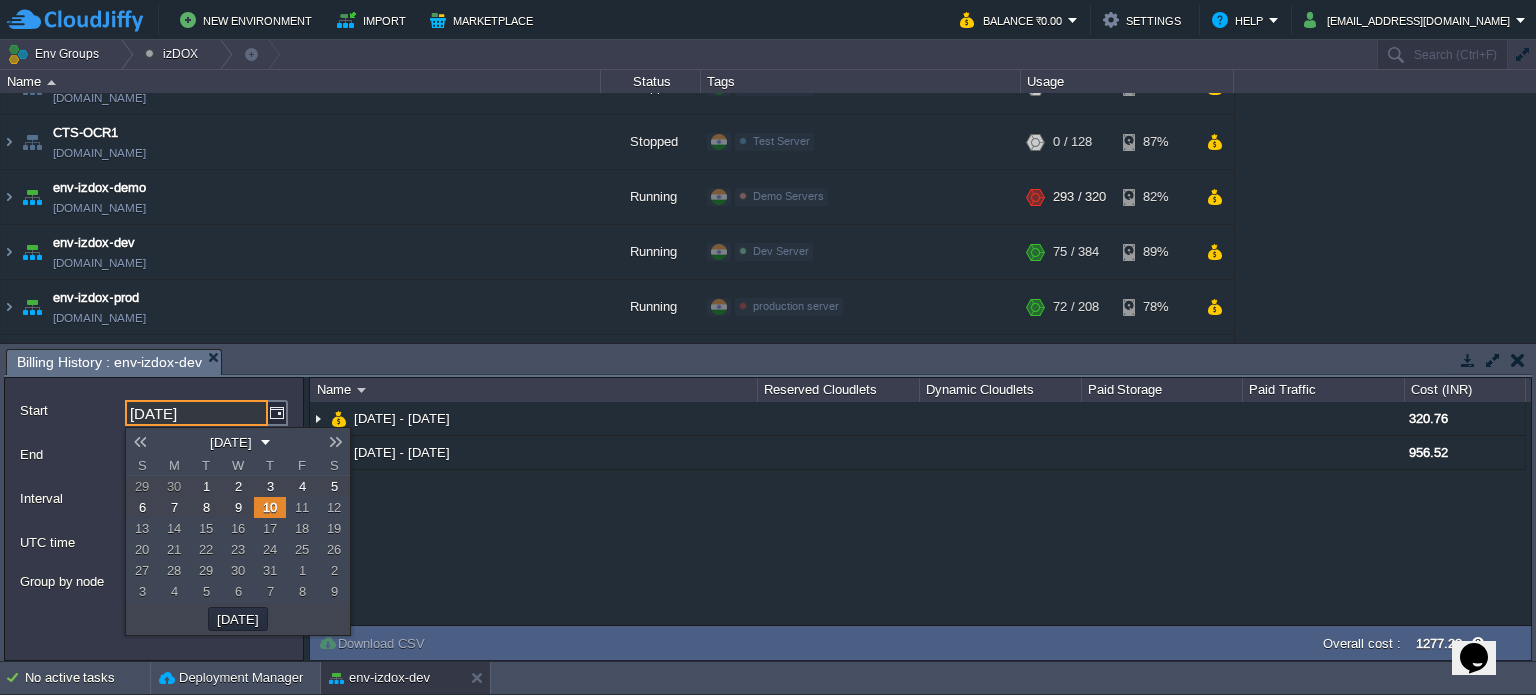 click at bounding box center [336, 442] 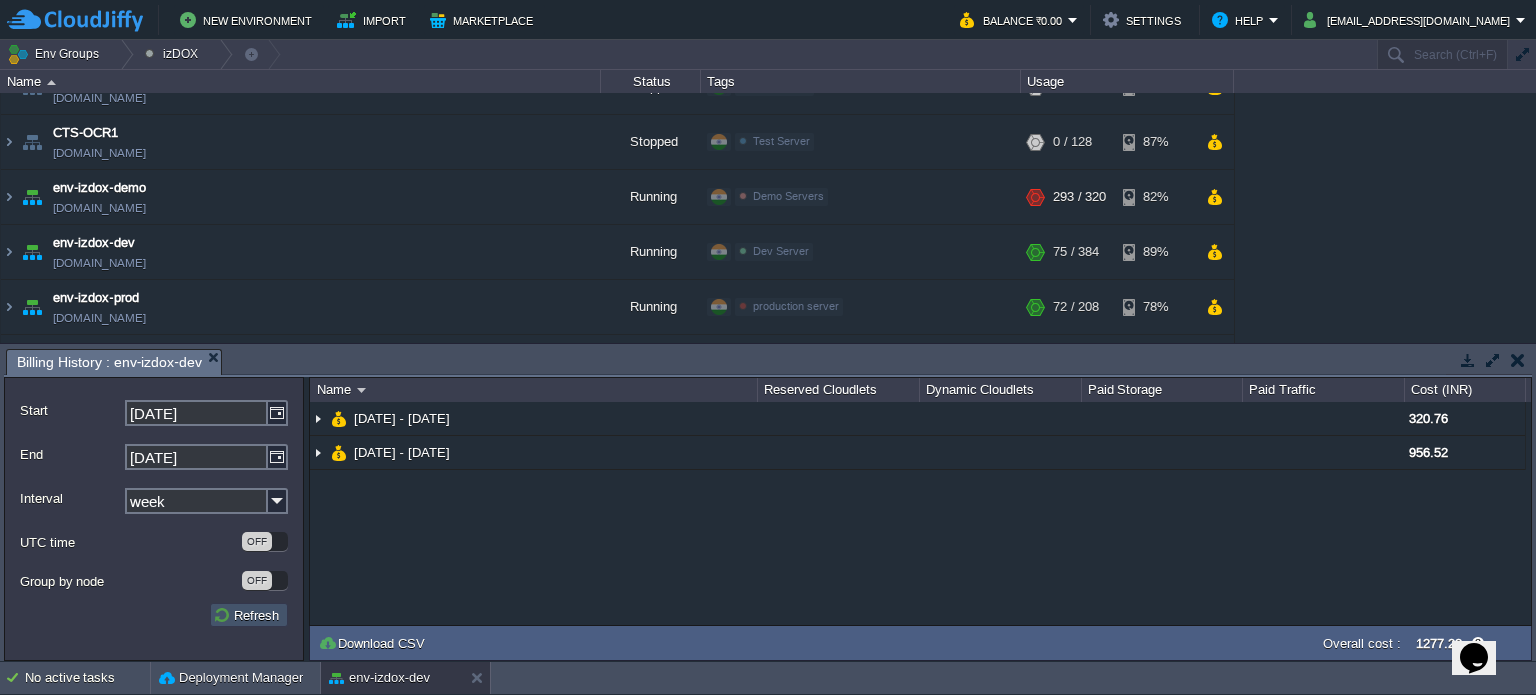 click on "Refresh" at bounding box center (249, 615) 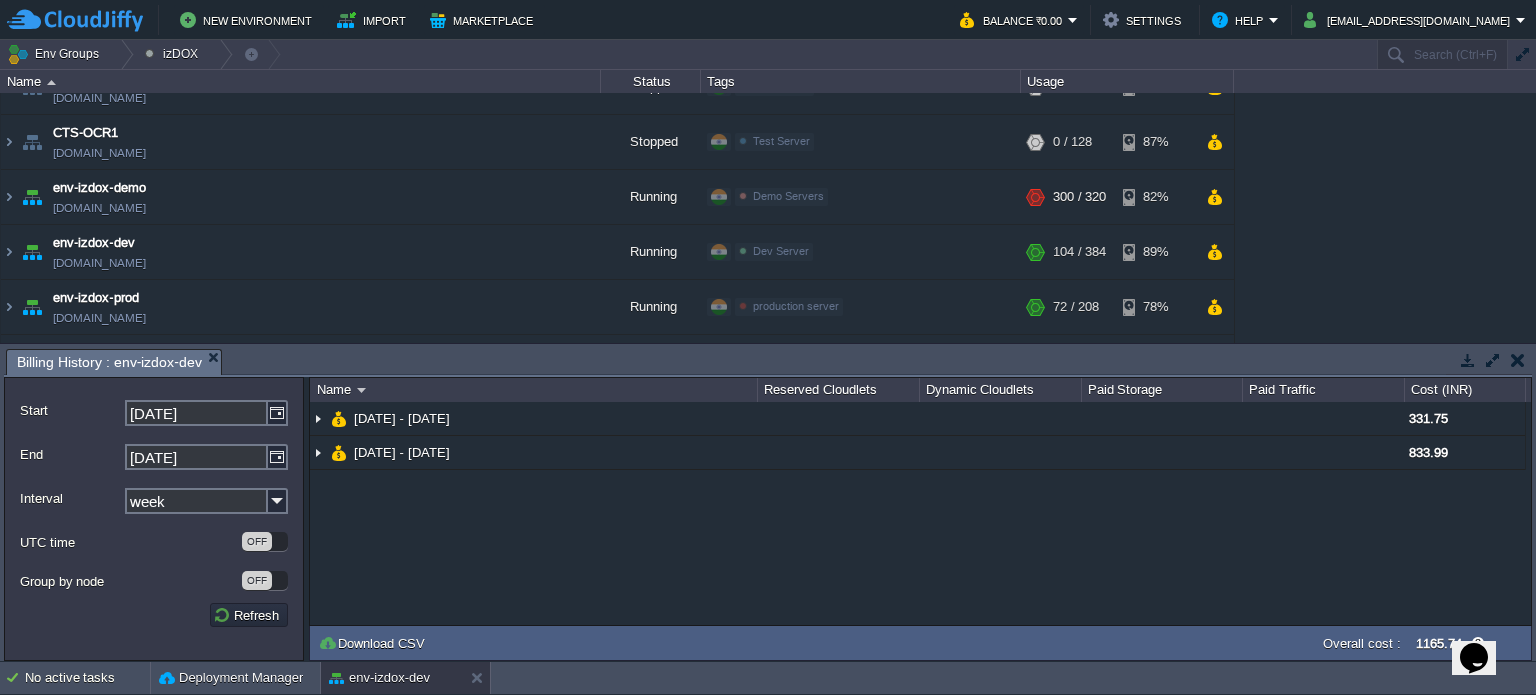 click at bounding box center [1518, 360] 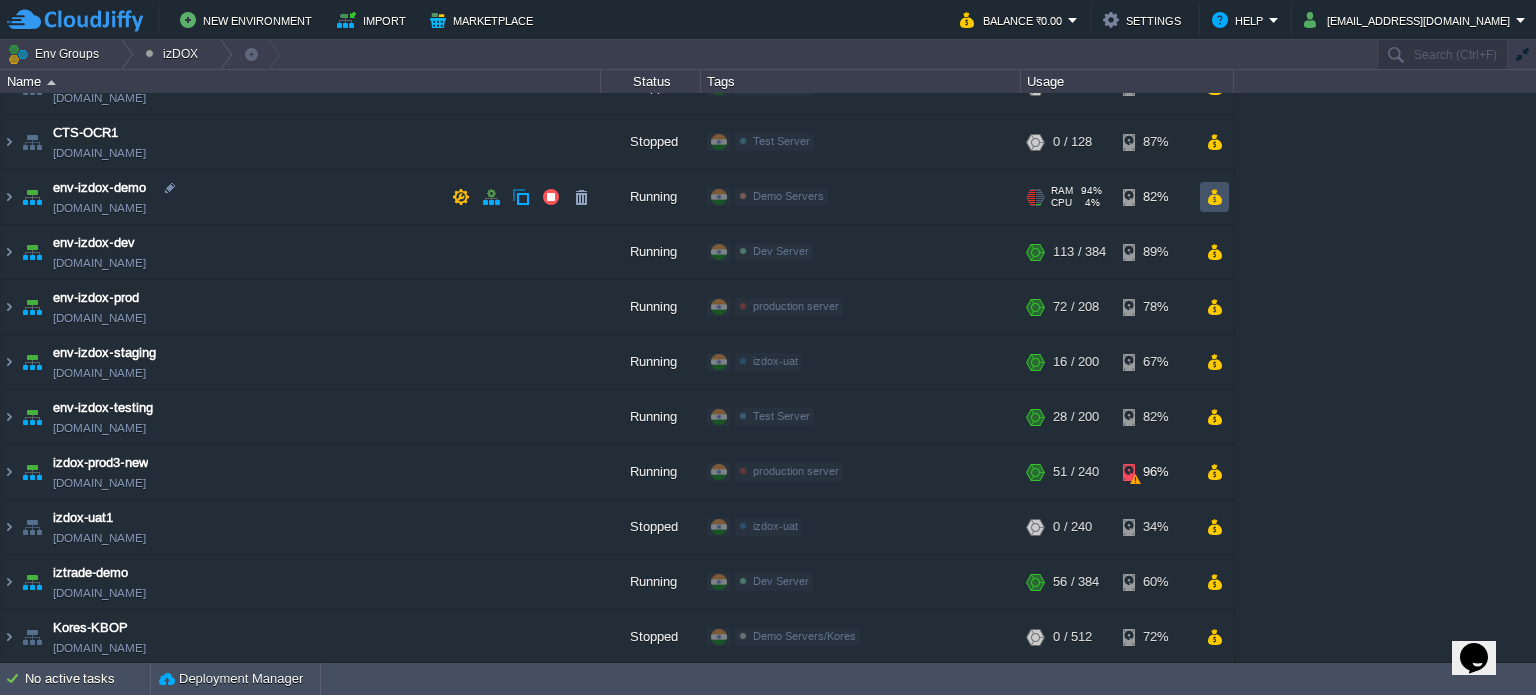 click at bounding box center [1214, 197] 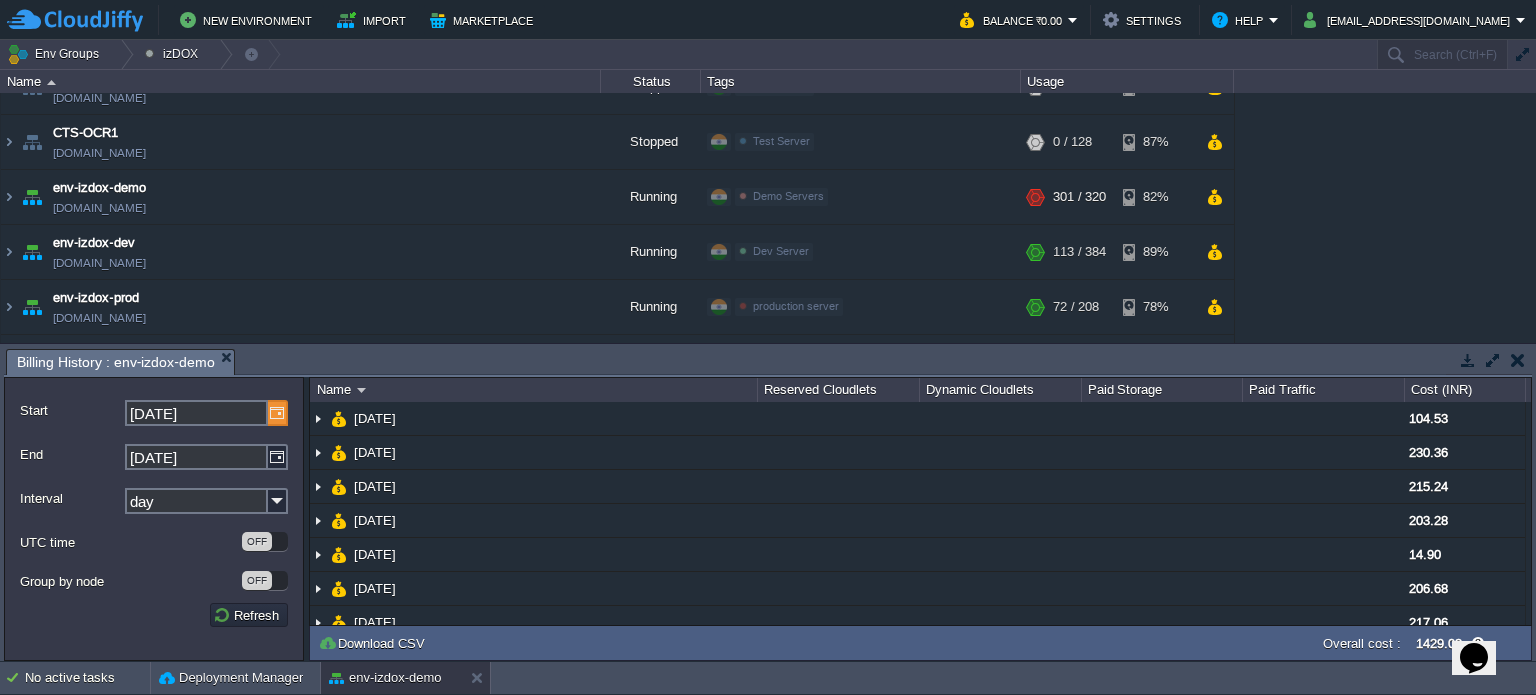 click at bounding box center (278, 413) 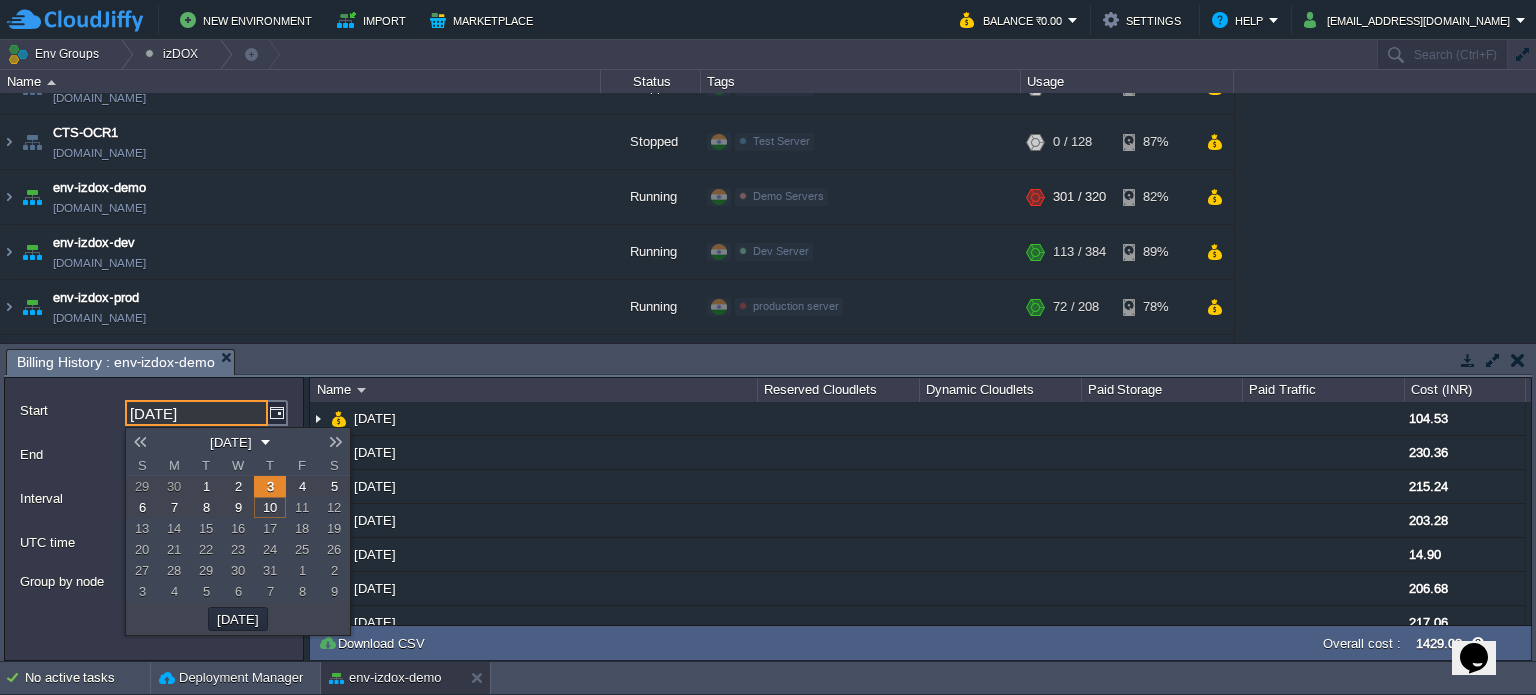 click at bounding box center (140, 442) 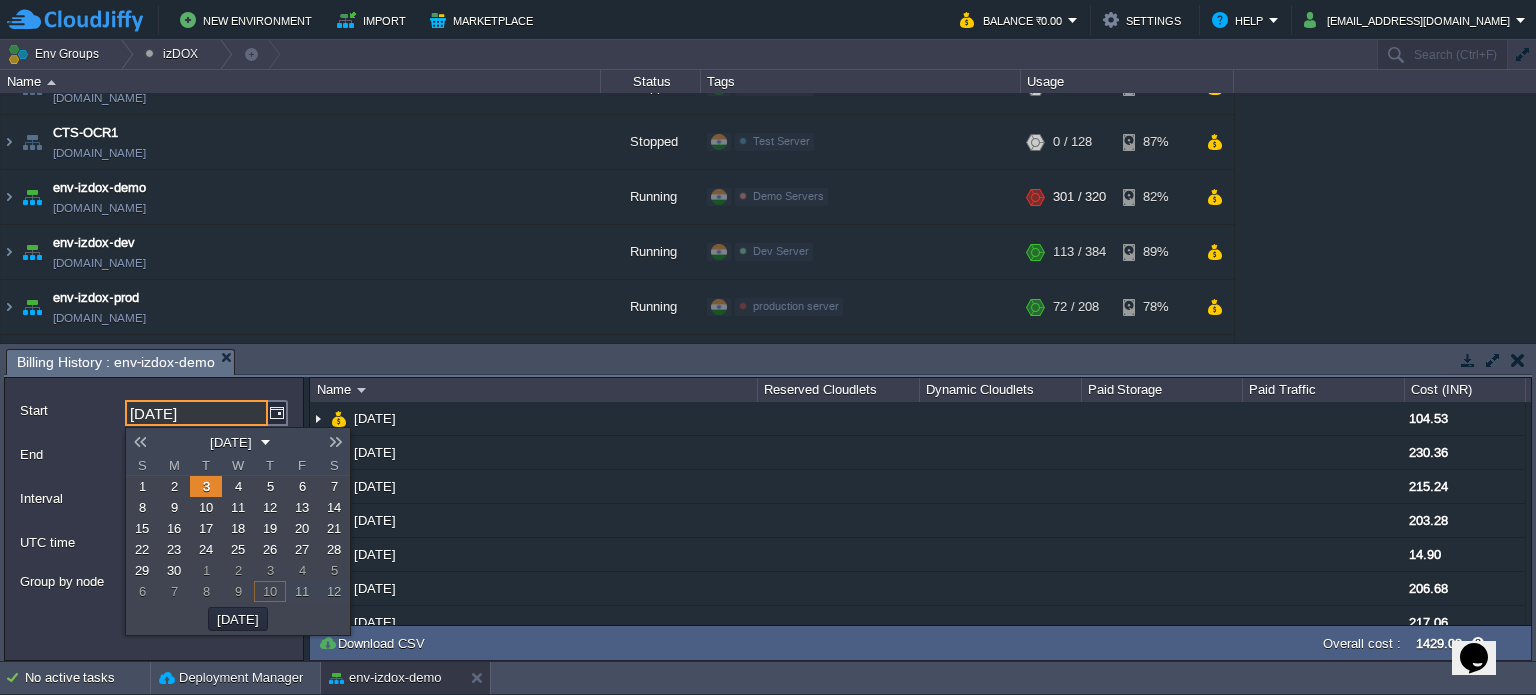 click on "1" at bounding box center [142, 486] 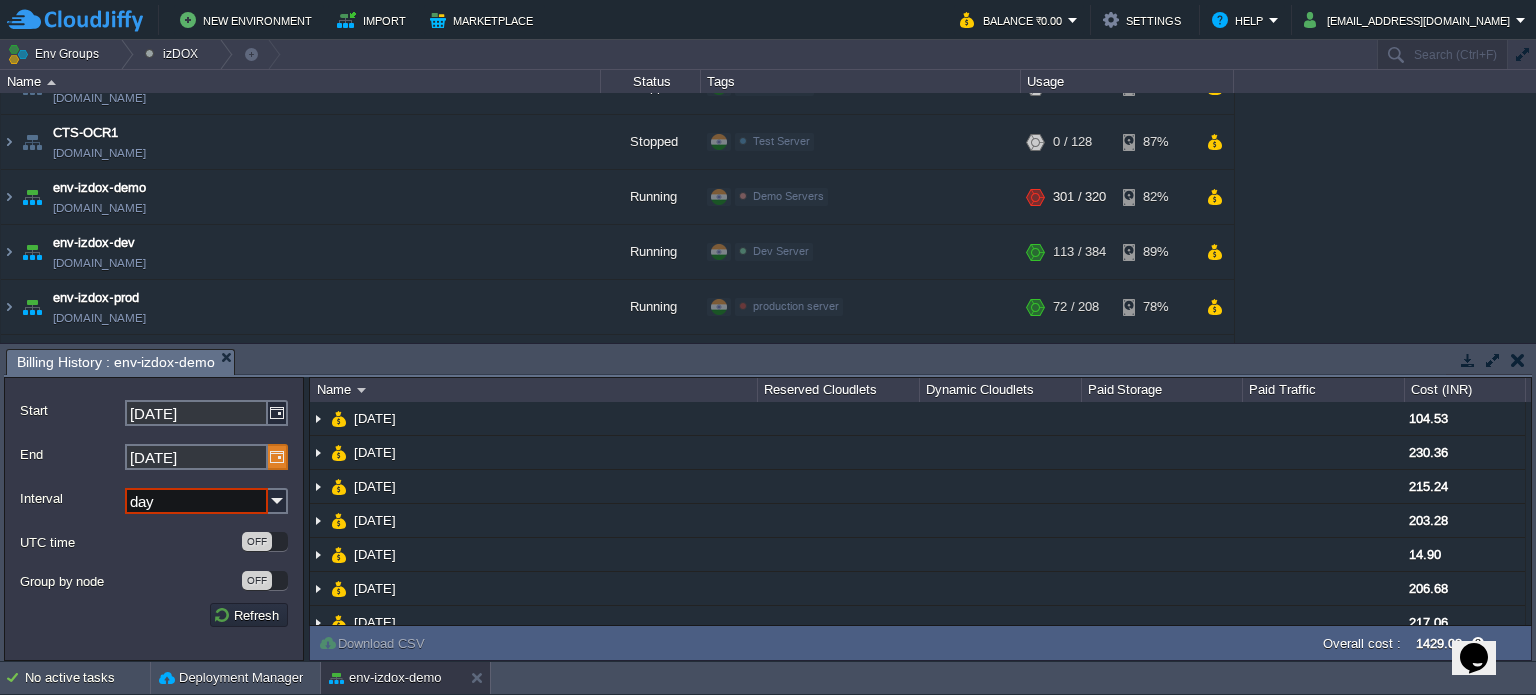 click at bounding box center [278, 457] 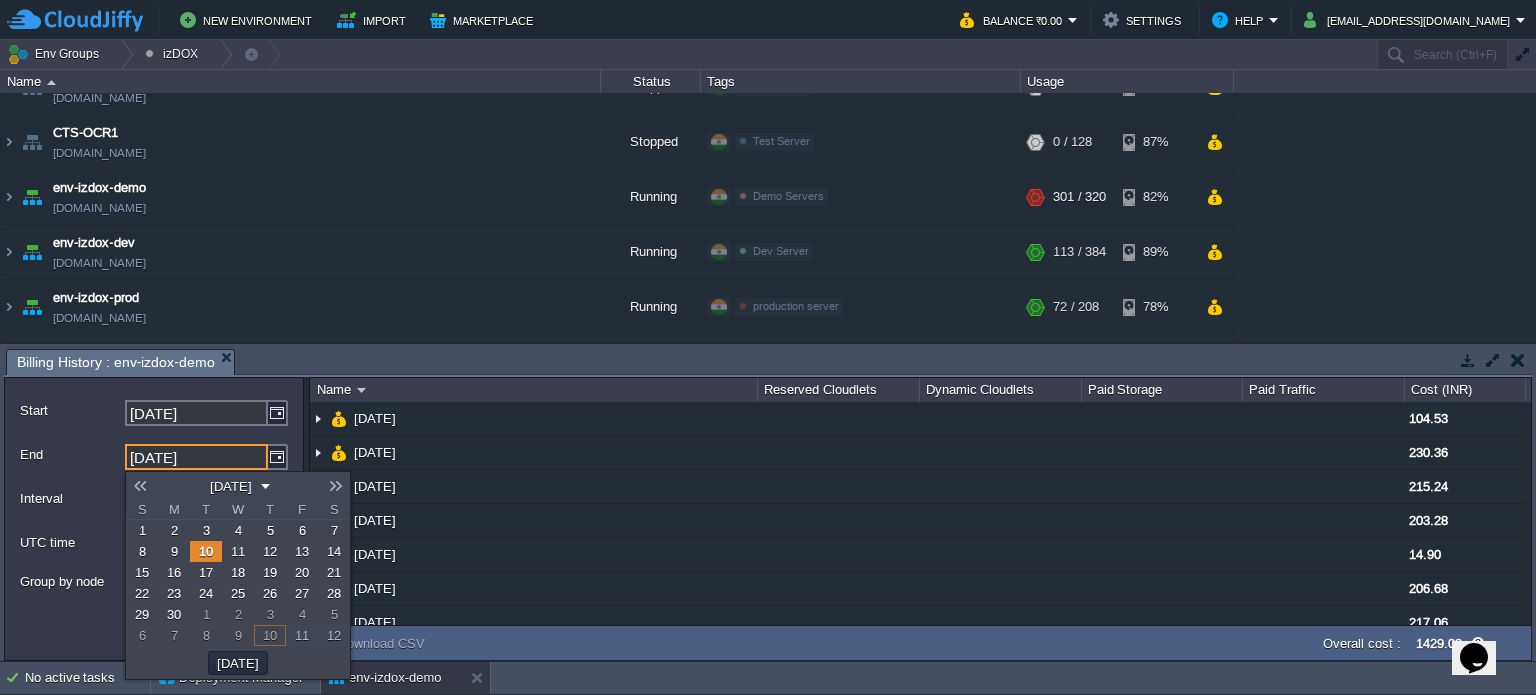 click at bounding box center (140, 486) 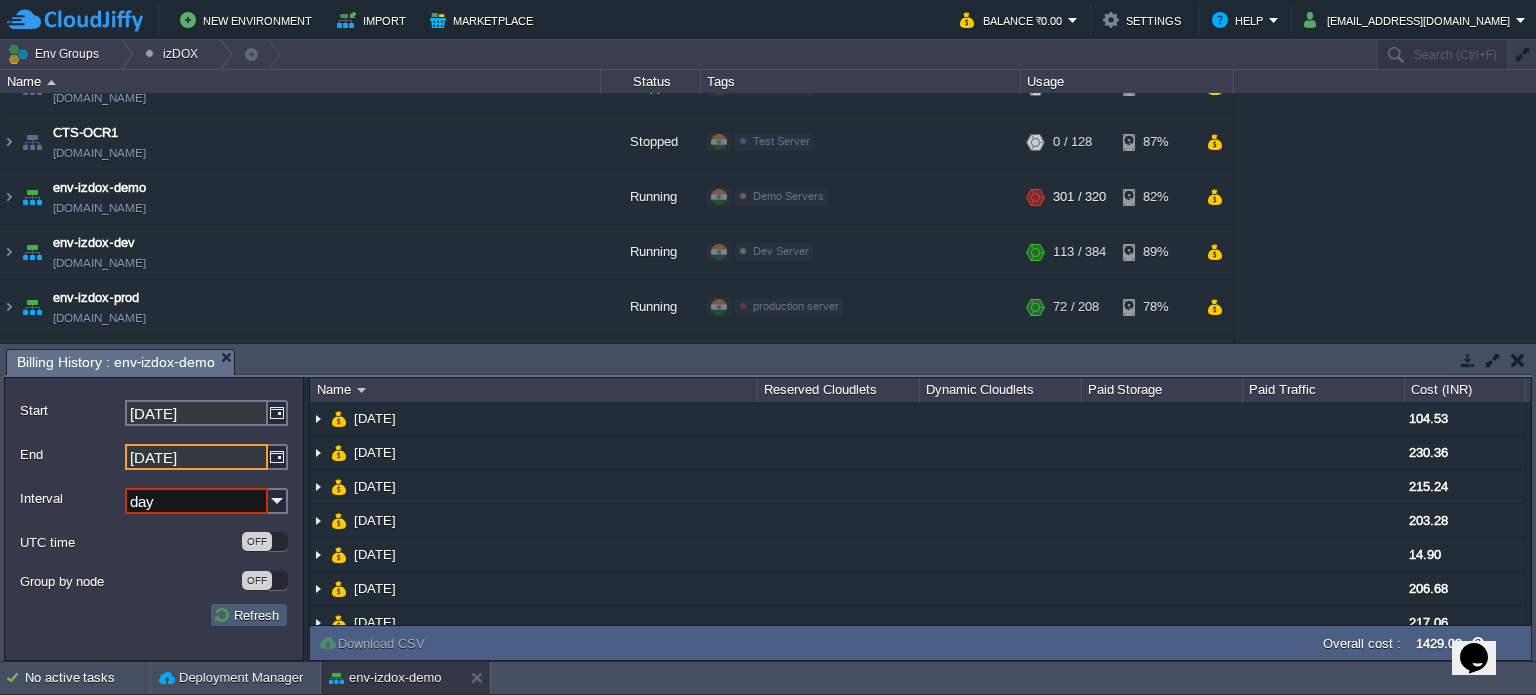 click on "Refresh" at bounding box center [249, 615] 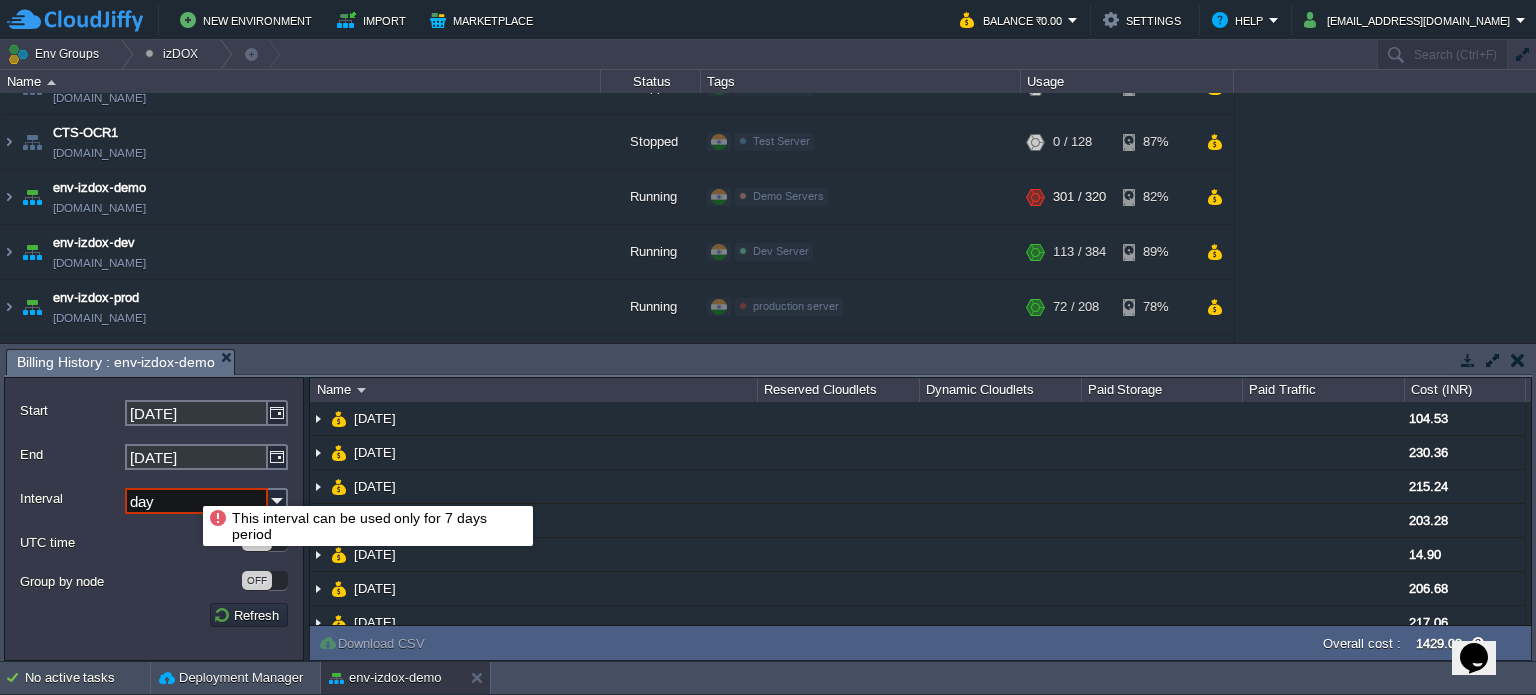 click on "day" at bounding box center (196, 501) 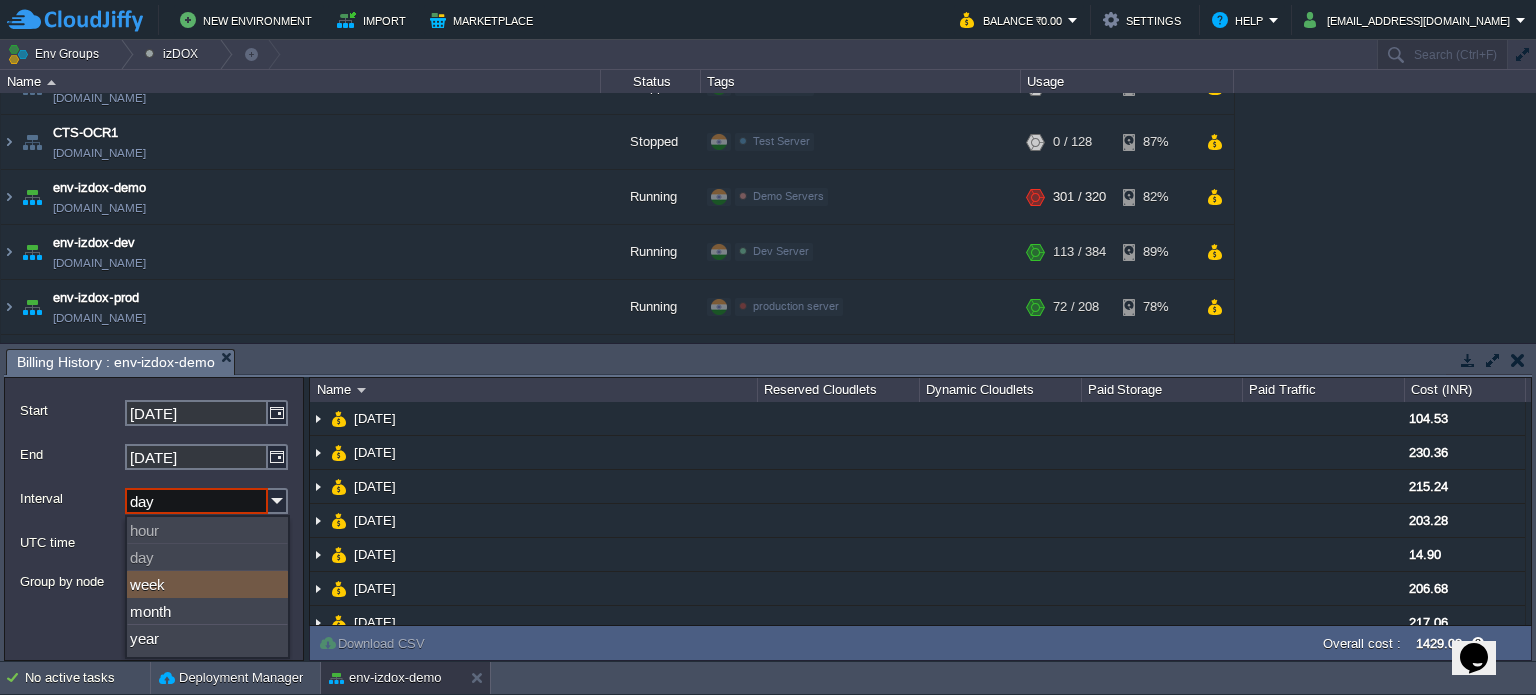 click on "week" at bounding box center (207, 584) 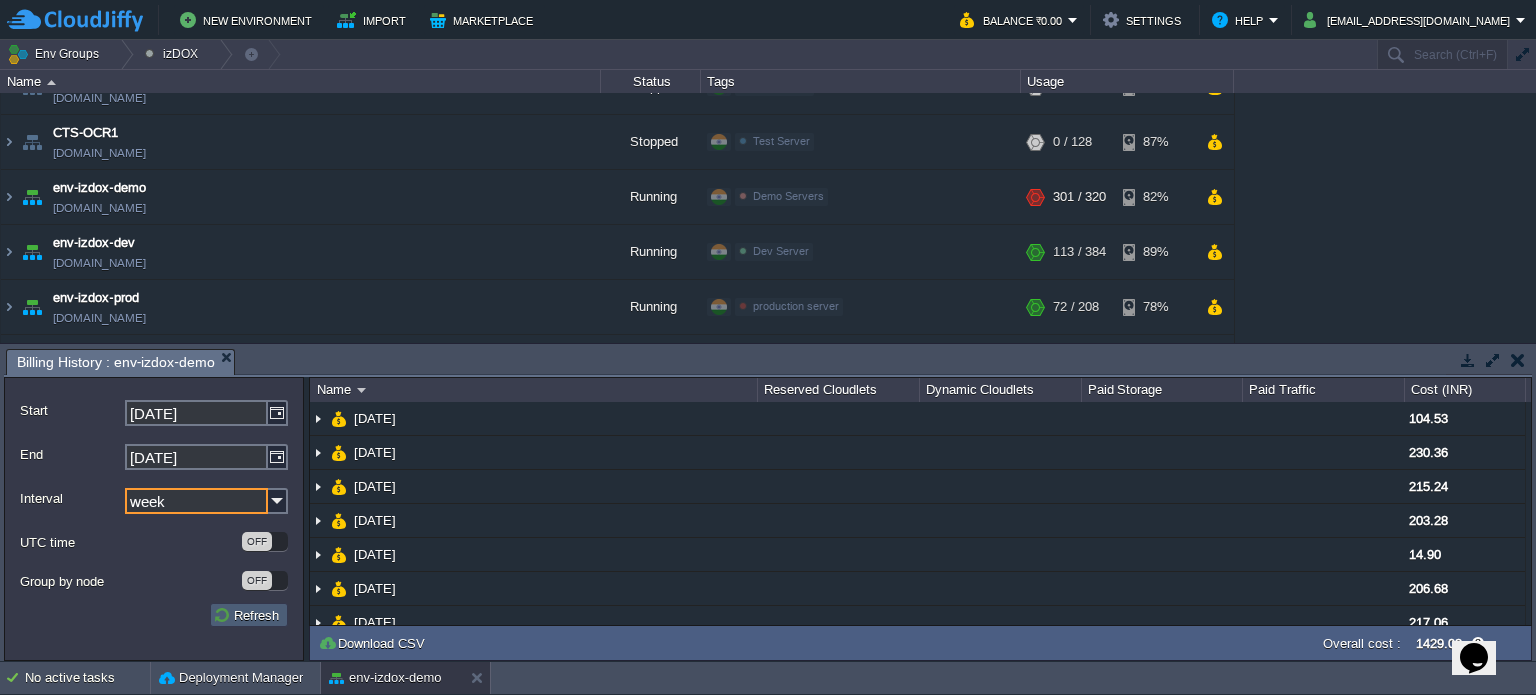 click on "Refresh" at bounding box center (249, 615) 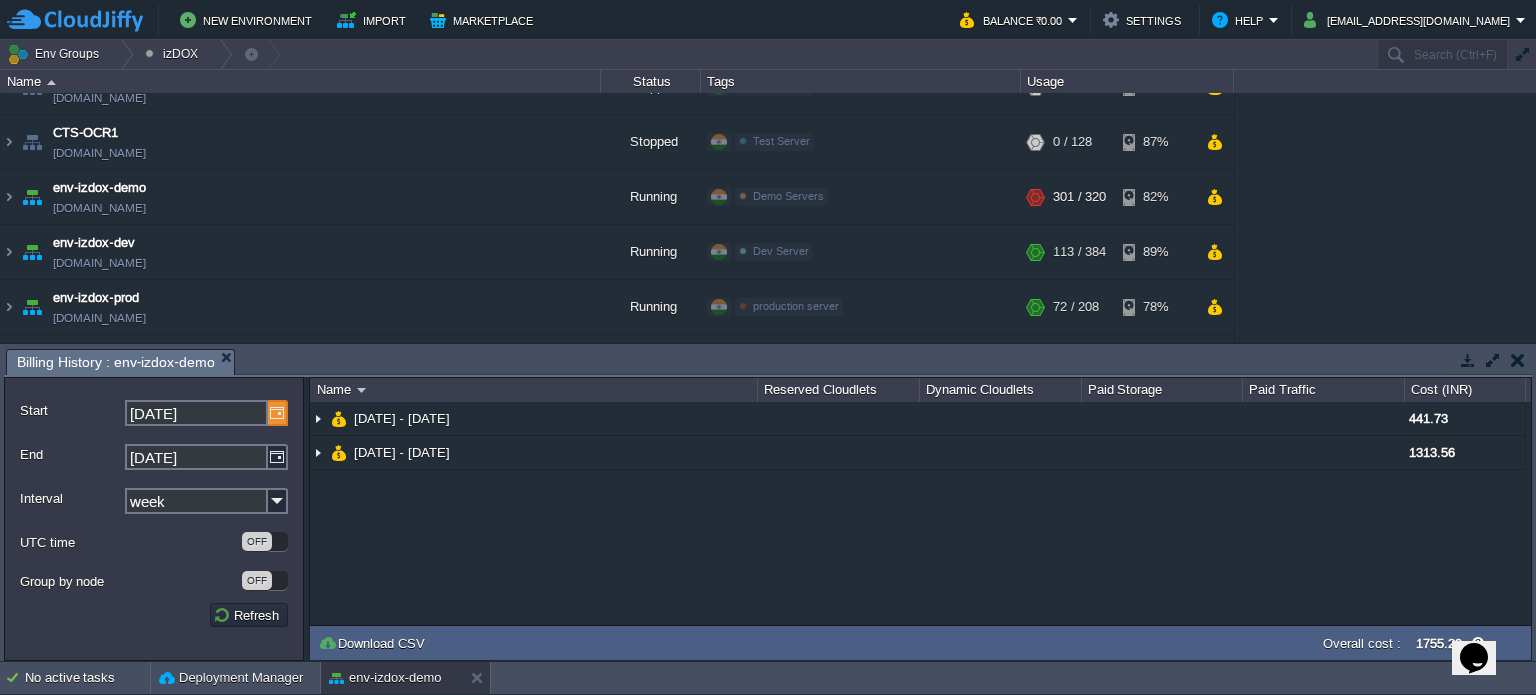 click at bounding box center [278, 413] 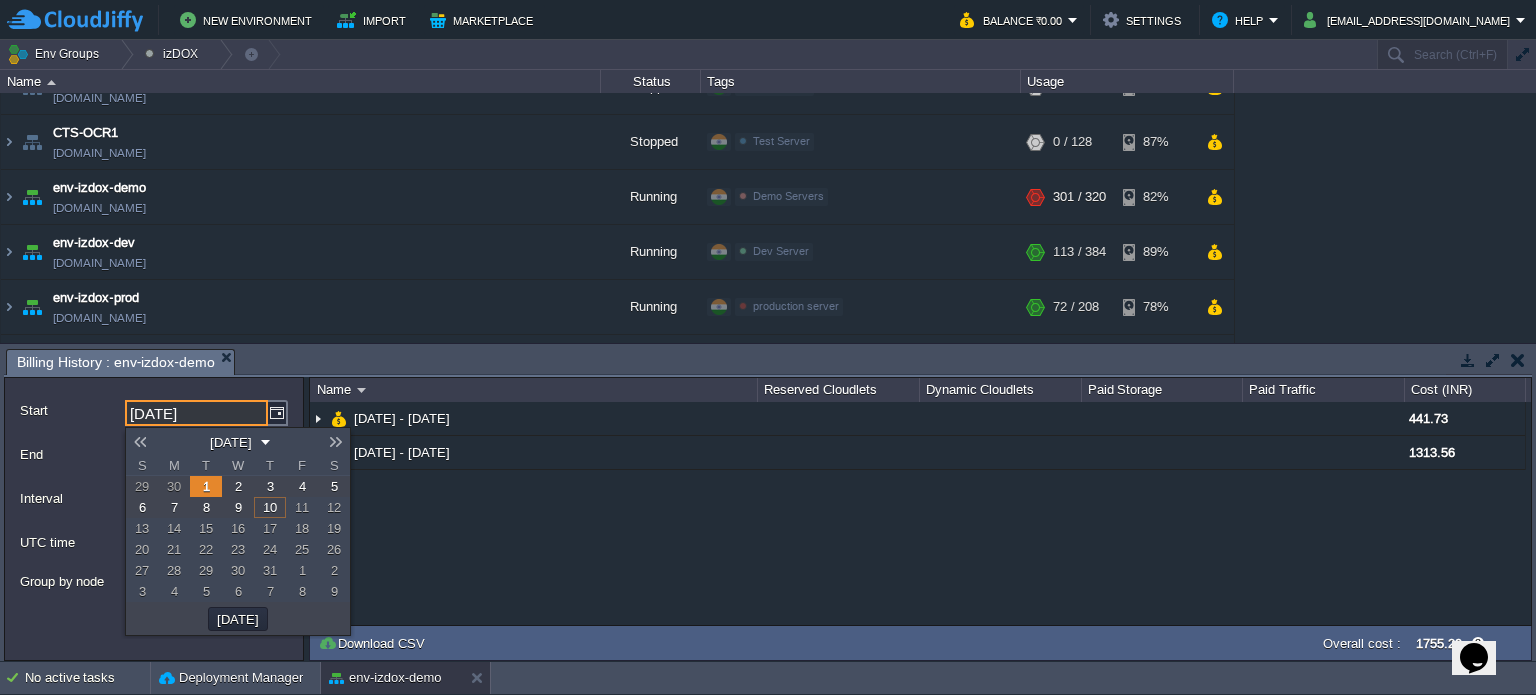 click at bounding box center [336, 442] 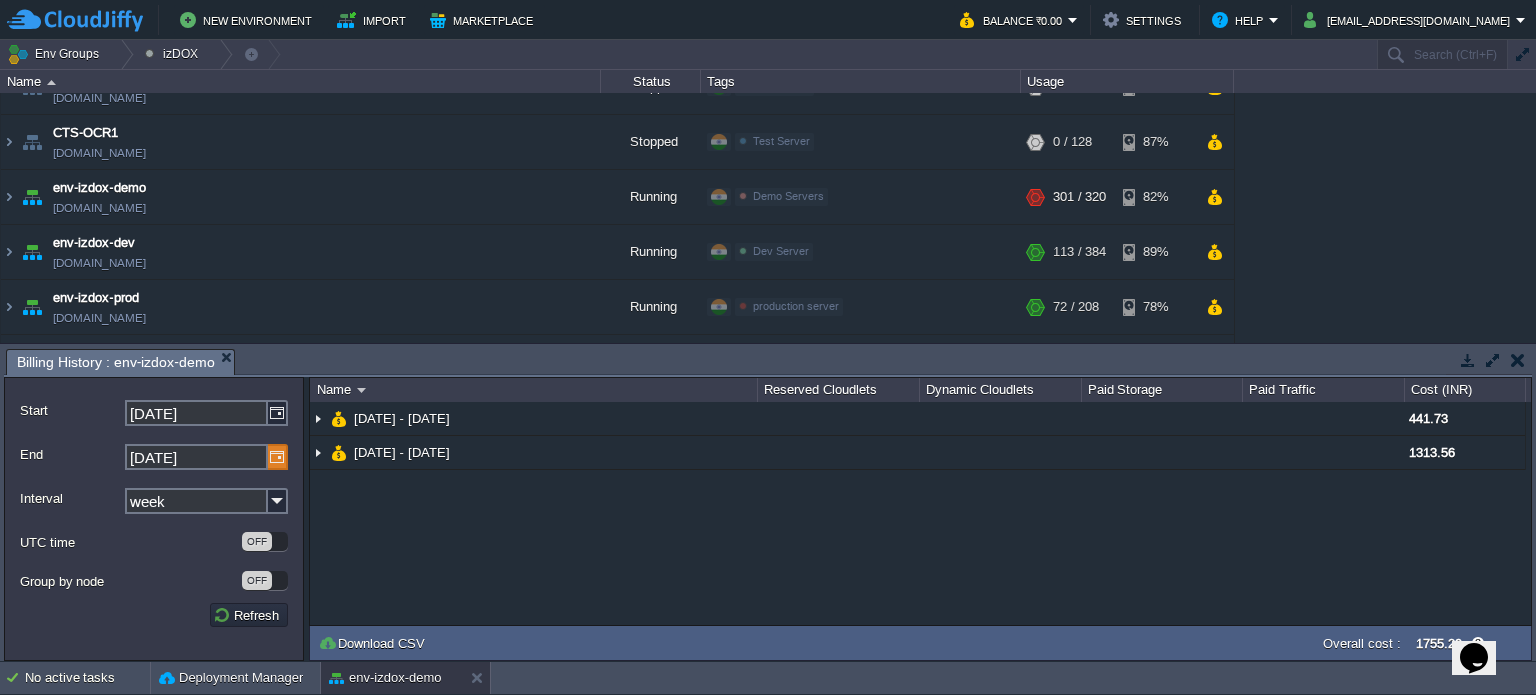 click at bounding box center (278, 457) 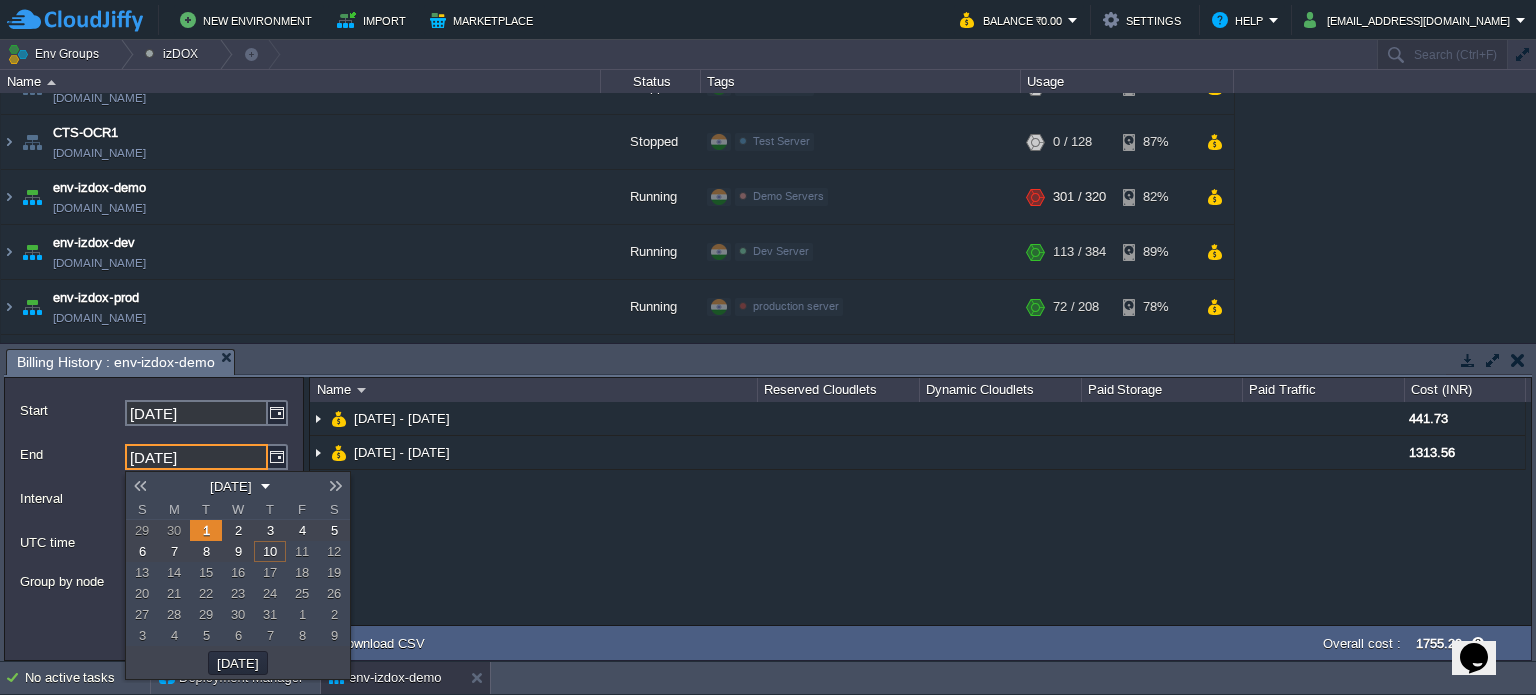 click on "10" at bounding box center (270, 551) 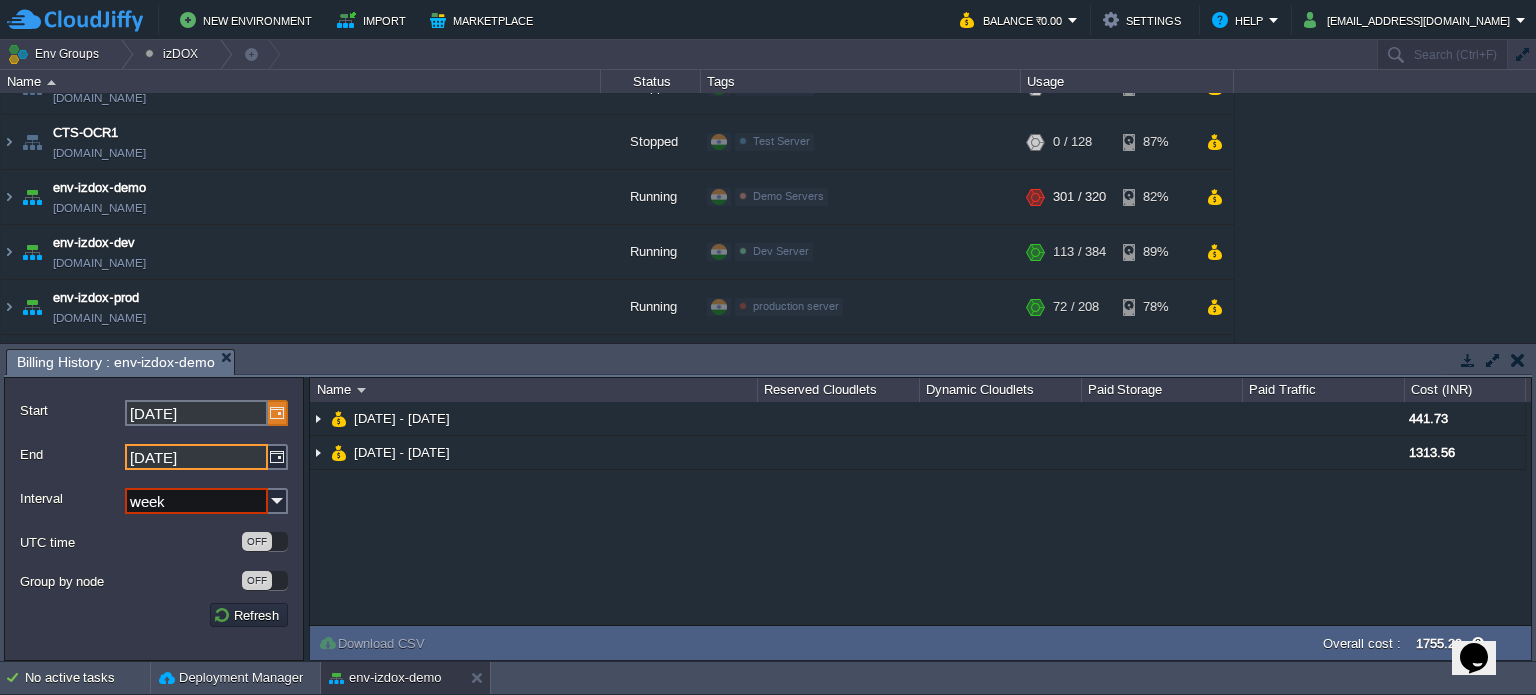 click at bounding box center [278, 413] 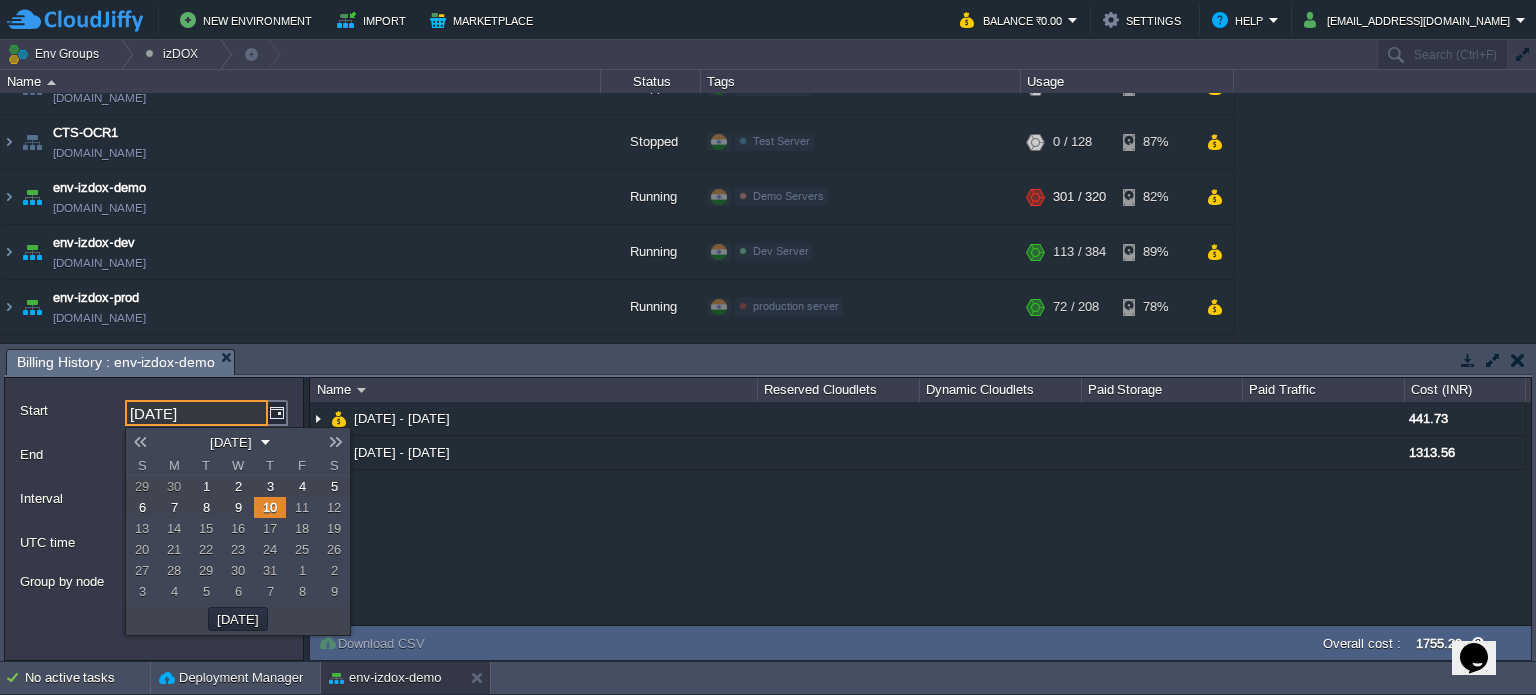 click on "1" at bounding box center (206, 486) 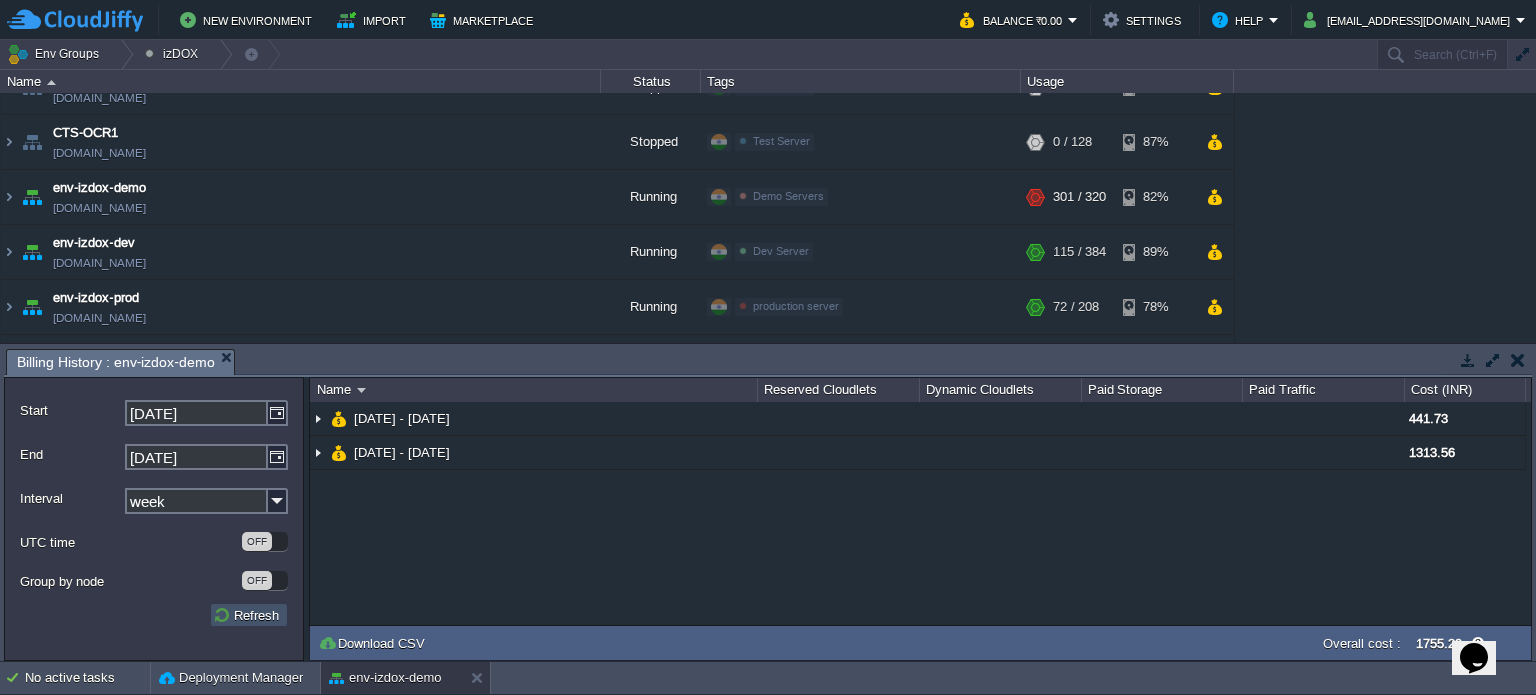 click on "Refresh" at bounding box center (249, 615) 